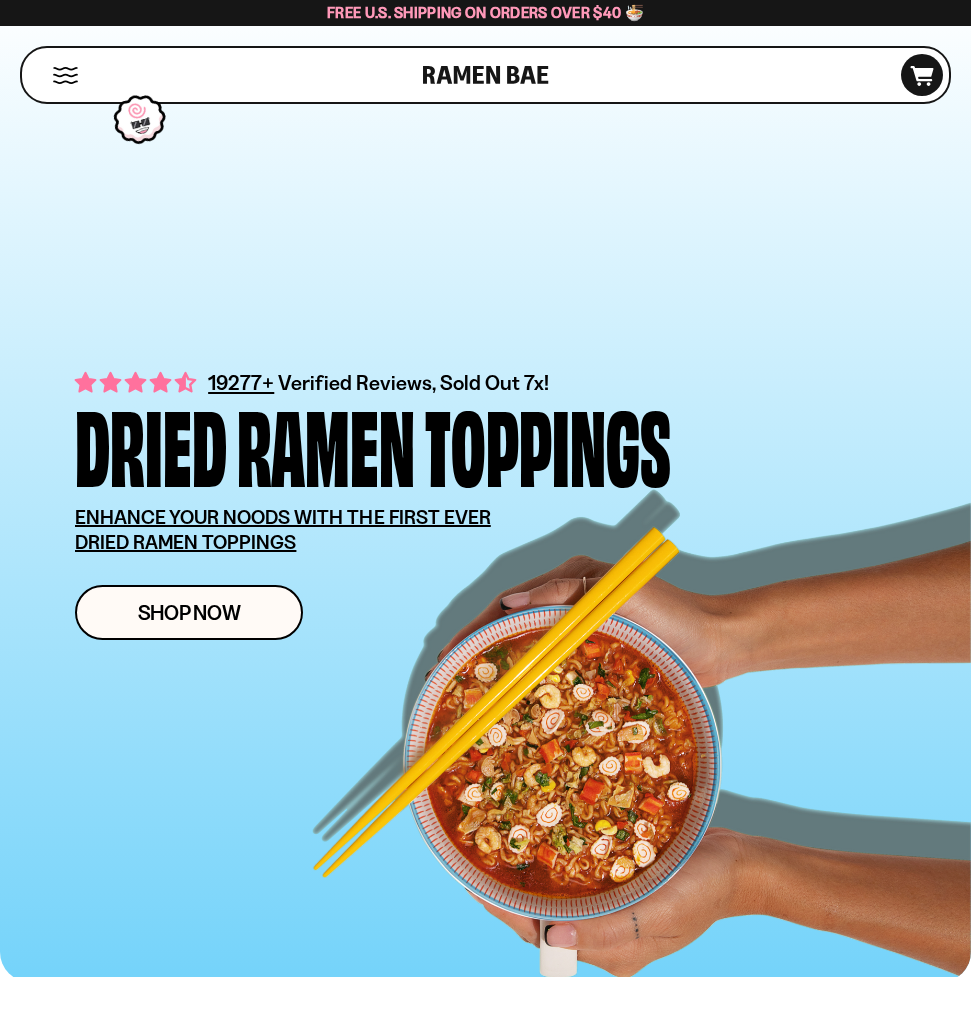 scroll, scrollTop: 0, scrollLeft: 0, axis: both 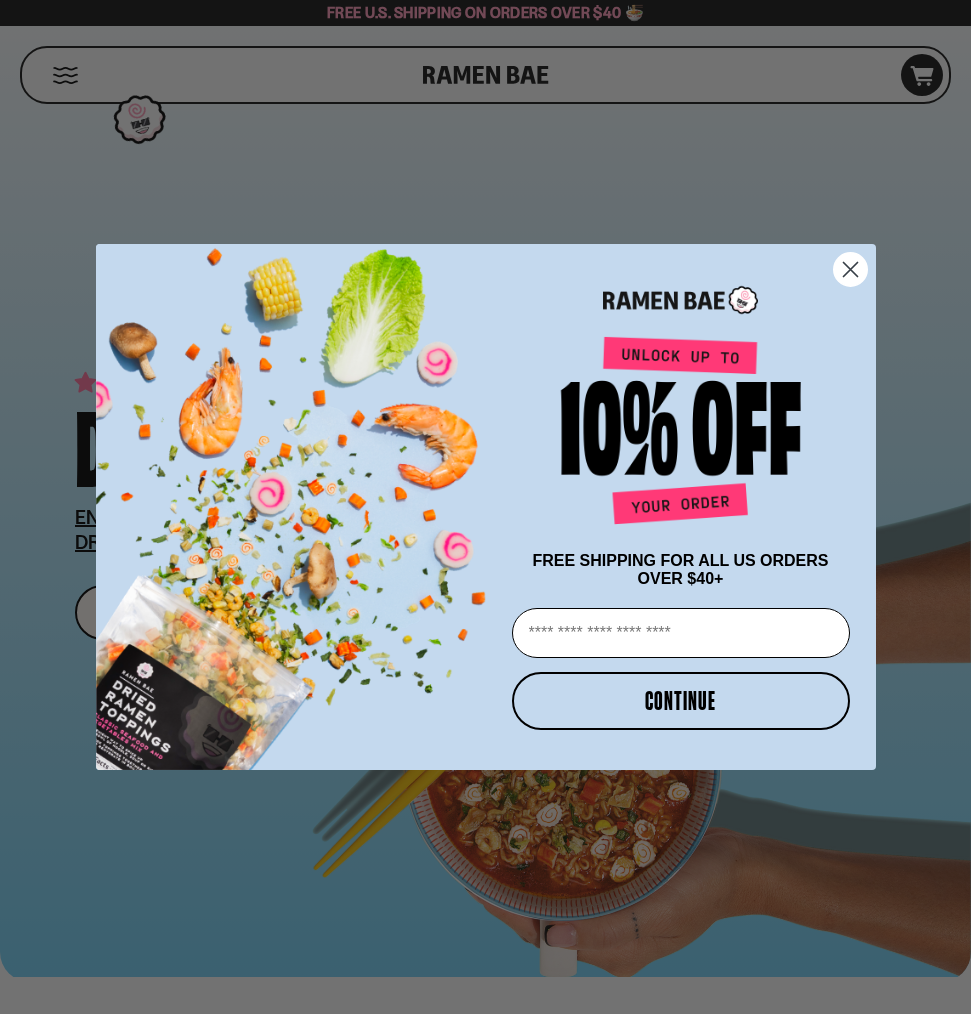 drag, startPoint x: 859, startPoint y: 261, endPoint x: 859, endPoint y: 303, distance: 42 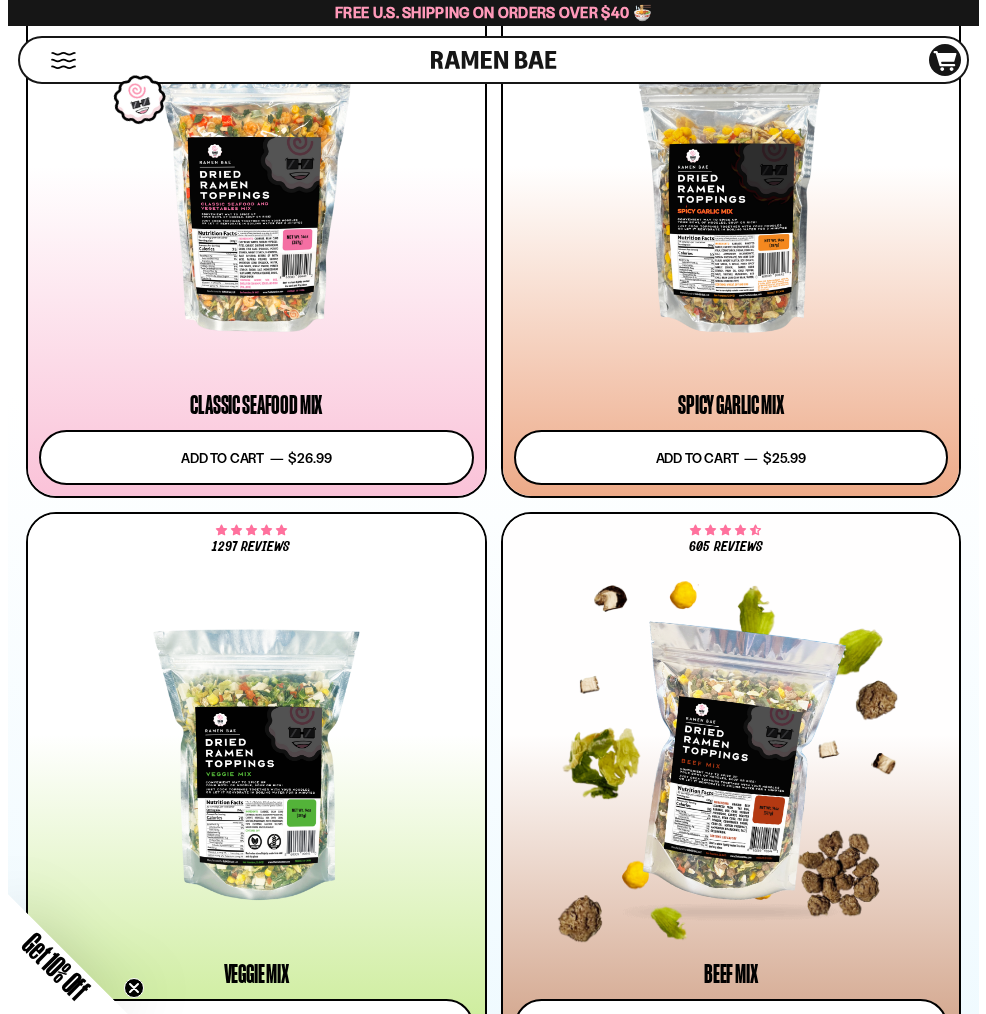 scroll, scrollTop: 2222, scrollLeft: 0, axis: vertical 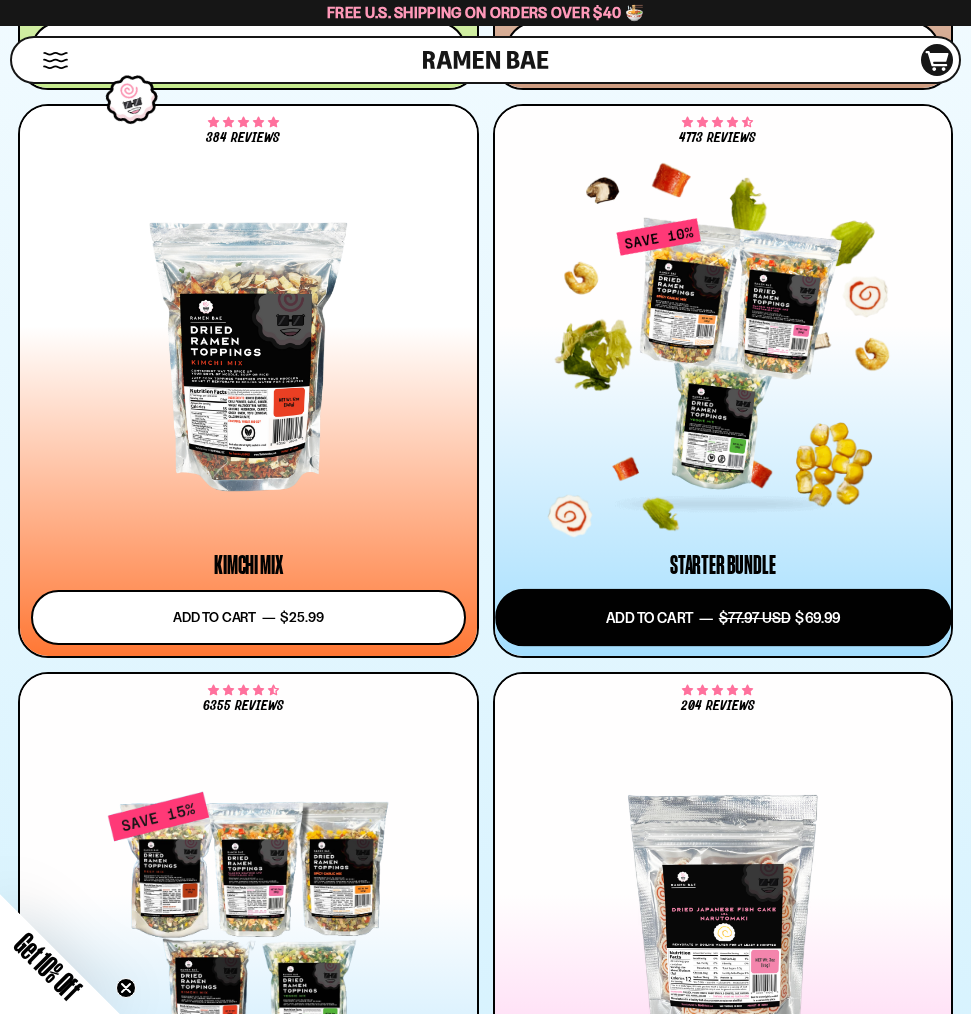 click on "Add to cart
Add
—
Regular price
$69.99
Regular price
$77.97 USD
Sale price
$69.99
Unit price
/
per" at bounding box center [723, 617] 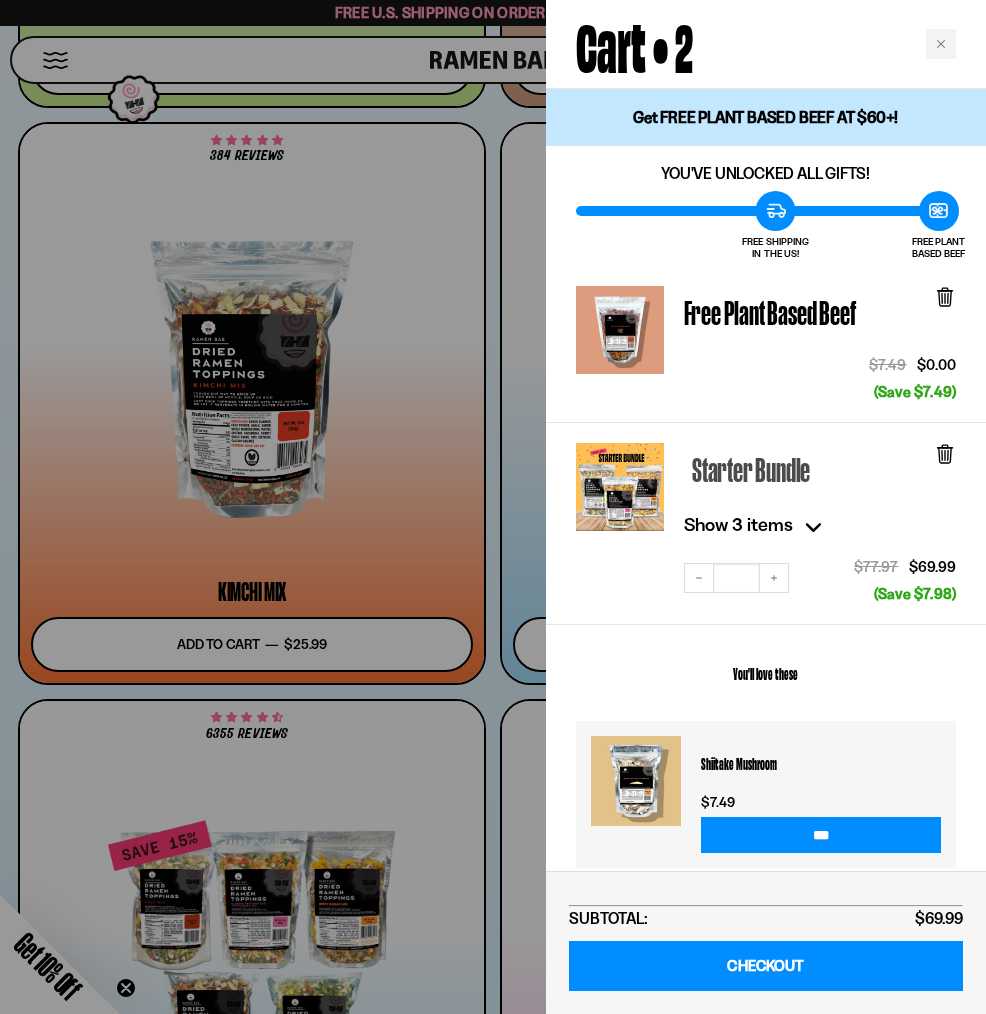click on "Starter Bundle" at bounding box center [751, 470] 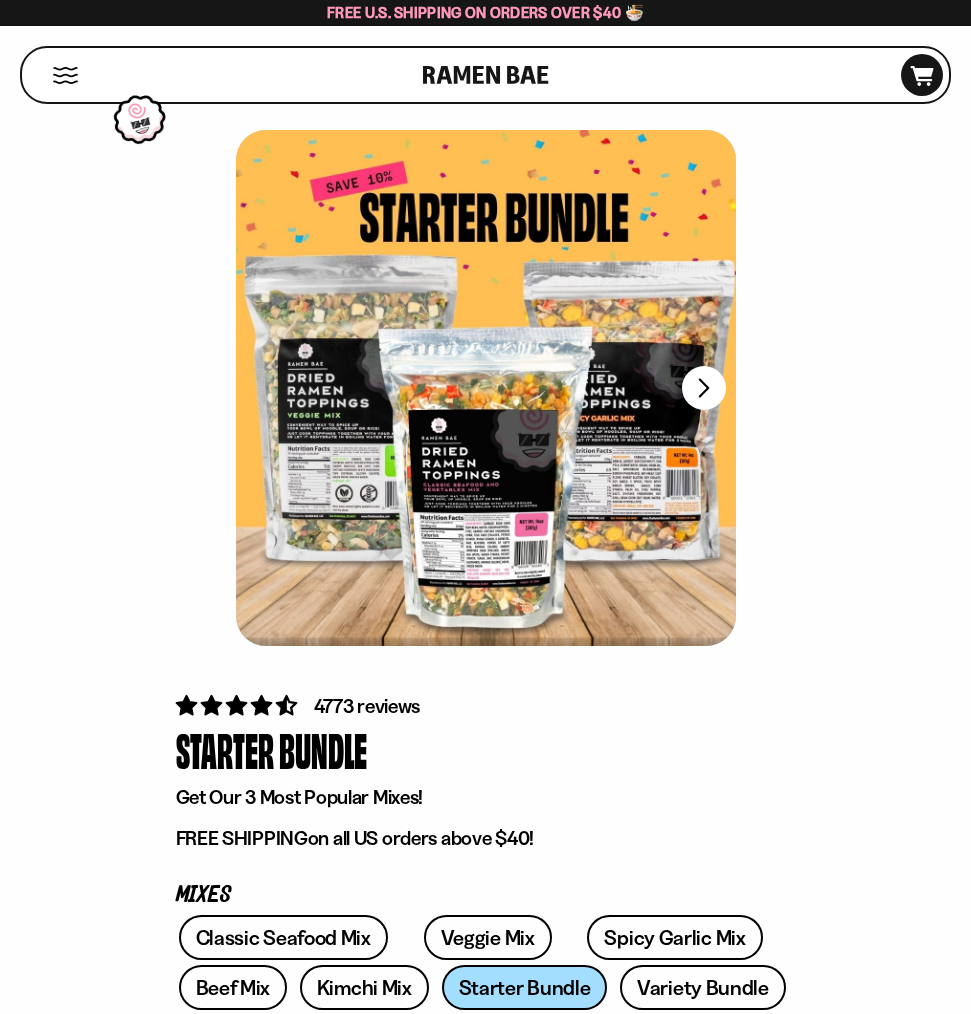 scroll, scrollTop: 0, scrollLeft: 0, axis: both 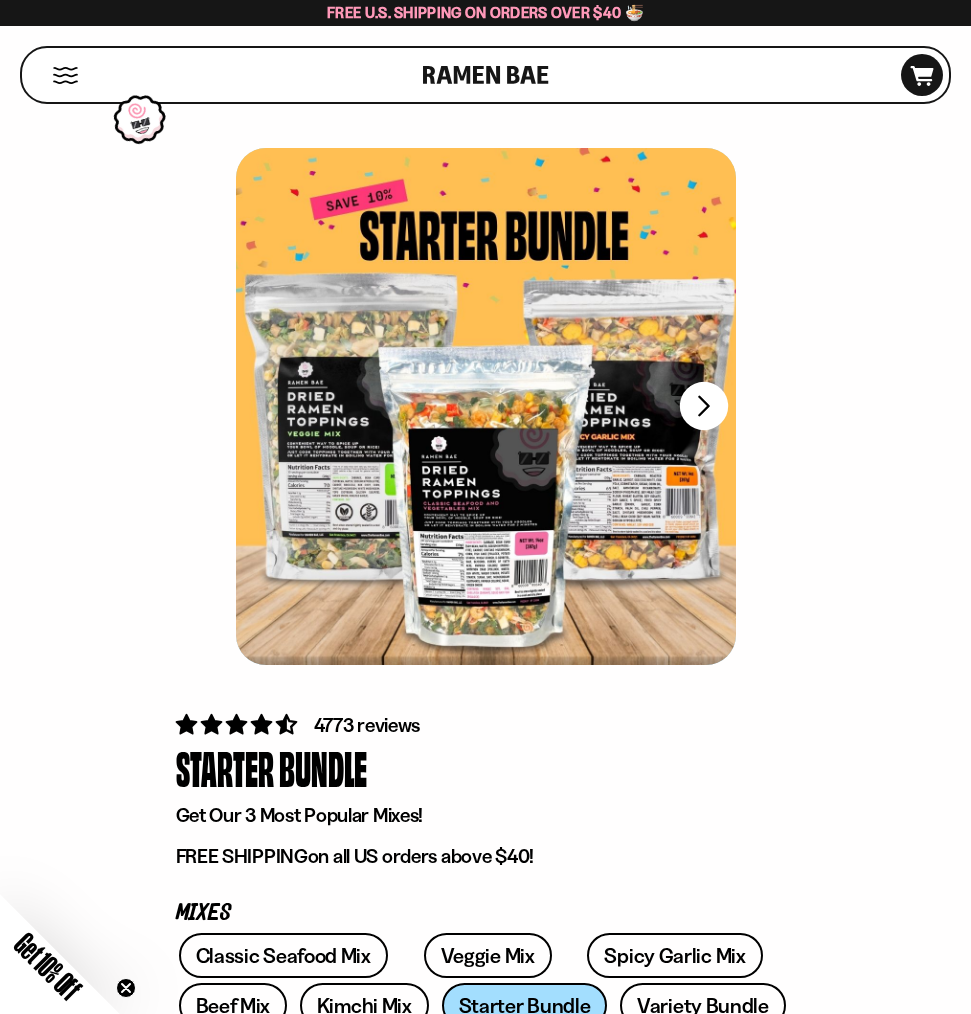 click on "FADCB6FD-DFAB-4417-9F21-029242090B77" at bounding box center [703, 406] 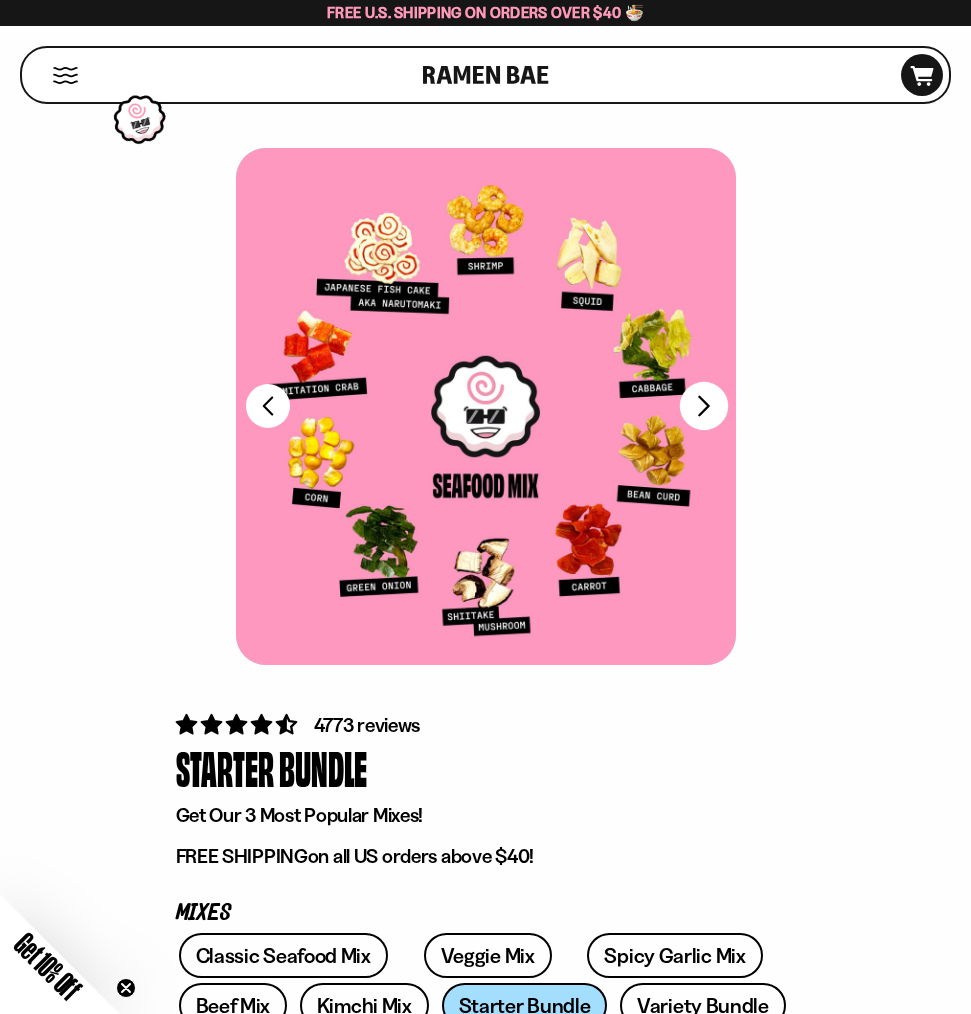 click on "FADCB6FD-DFAB-4417-9F21-029242090B77" at bounding box center [703, 406] 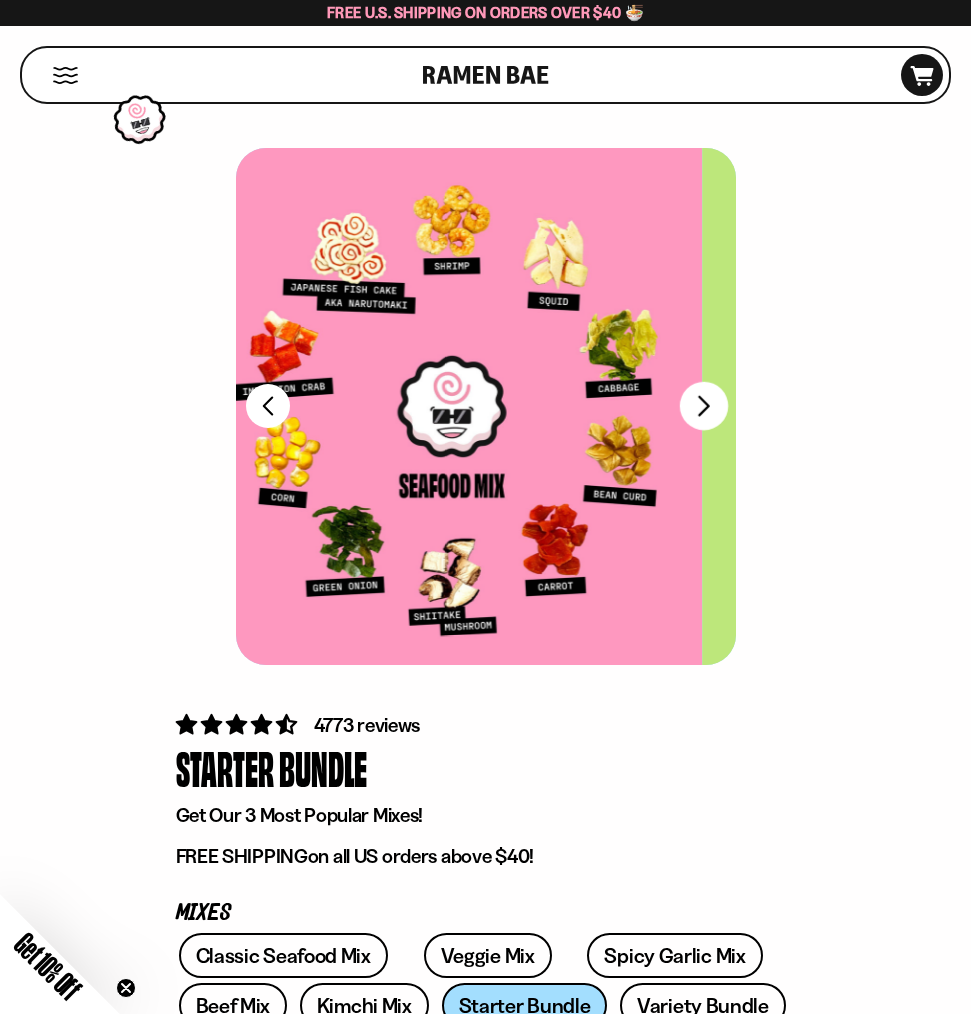 click on "FADCB6FD-DFAB-4417-9F21-029242090B77" at bounding box center [703, 406] 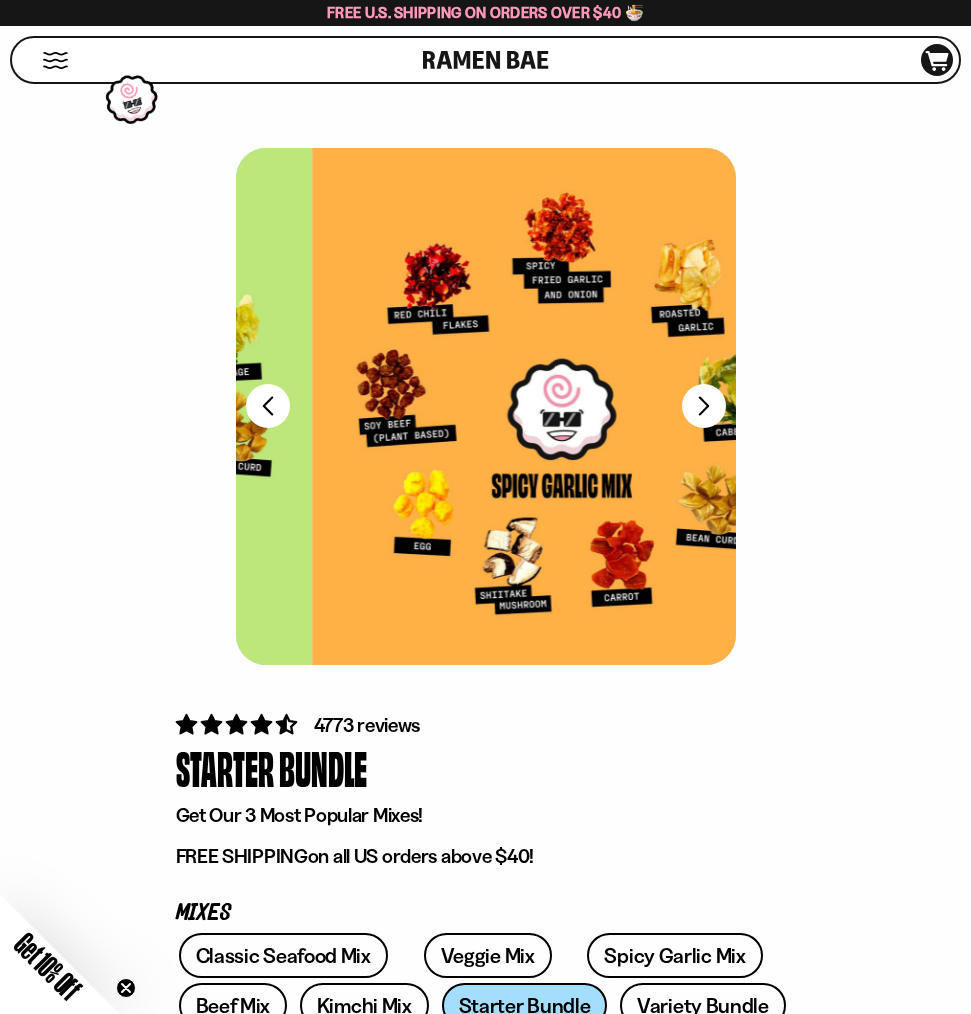 click on "Japanese Fish Cake" at bounding box center [284, 1160] 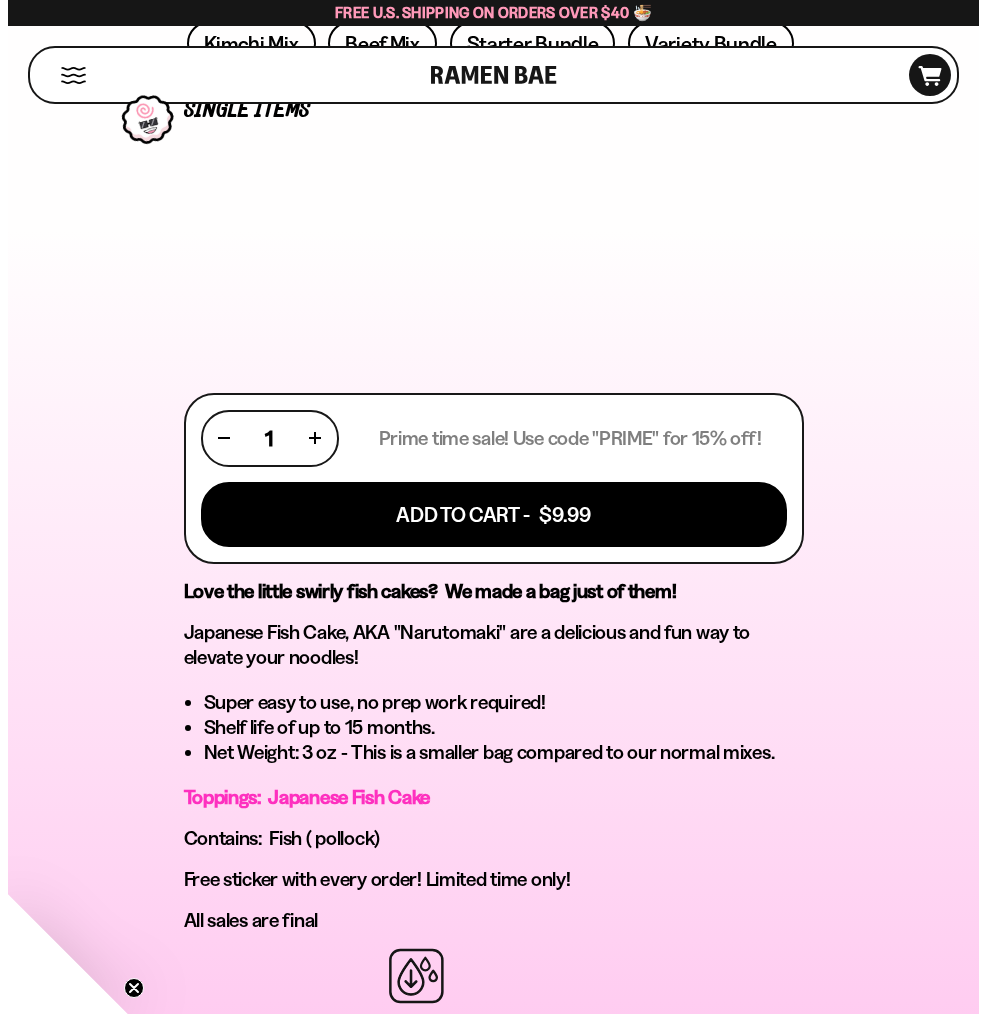 scroll, scrollTop: 0, scrollLeft: 0, axis: both 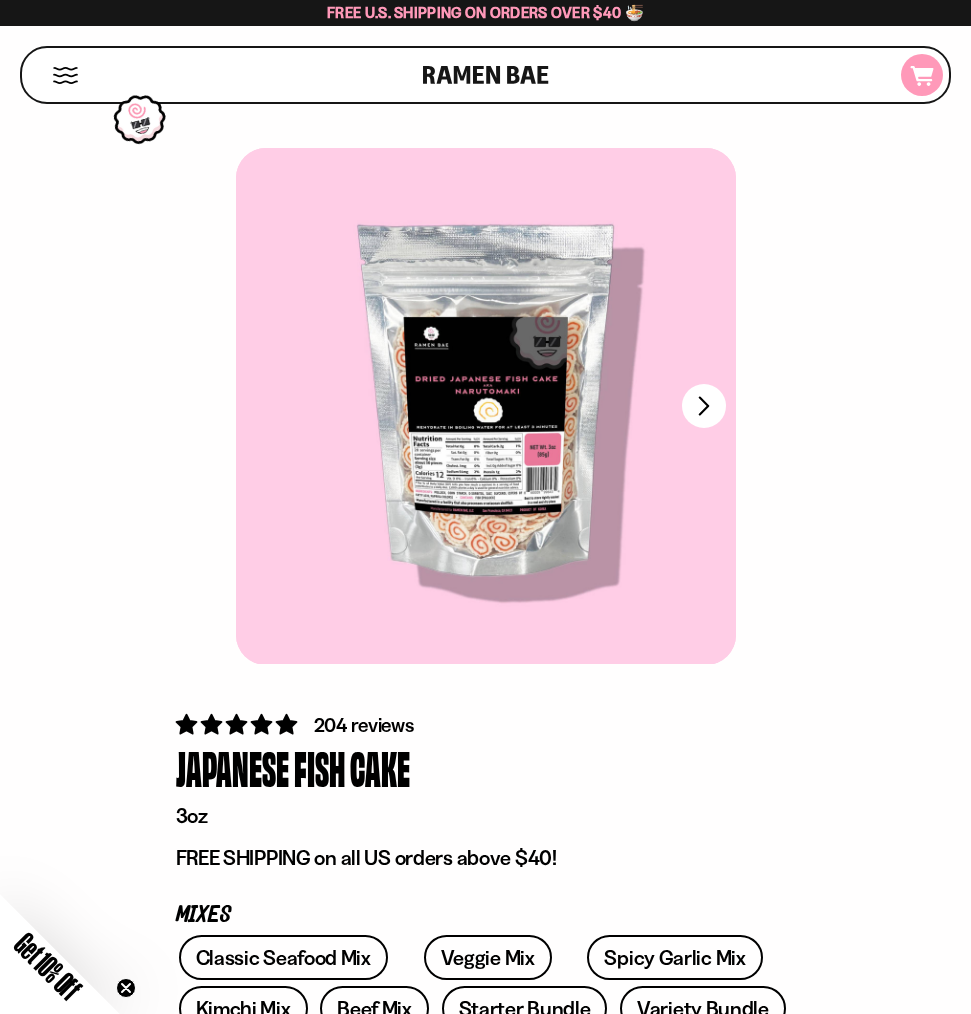 click on "D0381C2F-513E-4F90-8A41-6F0A75DCBAAA" 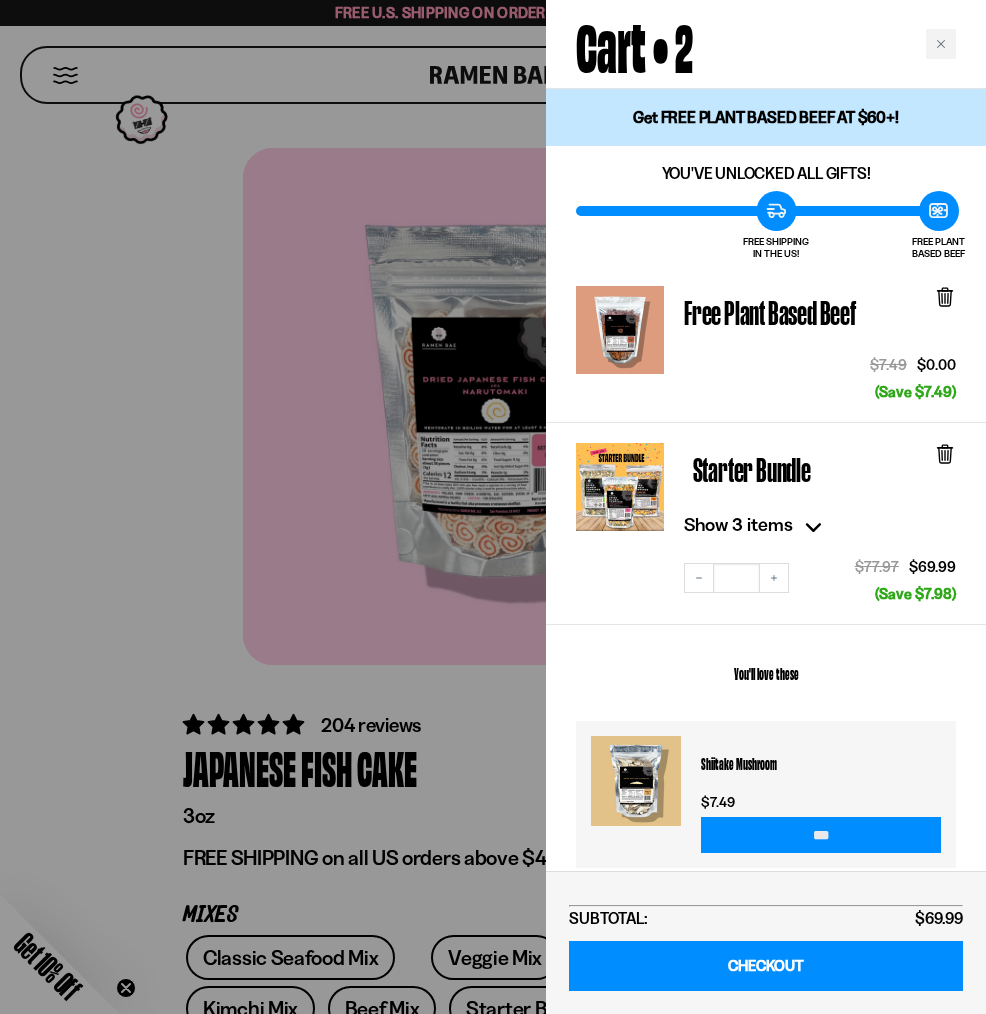 scroll, scrollTop: 330, scrollLeft: 0, axis: vertical 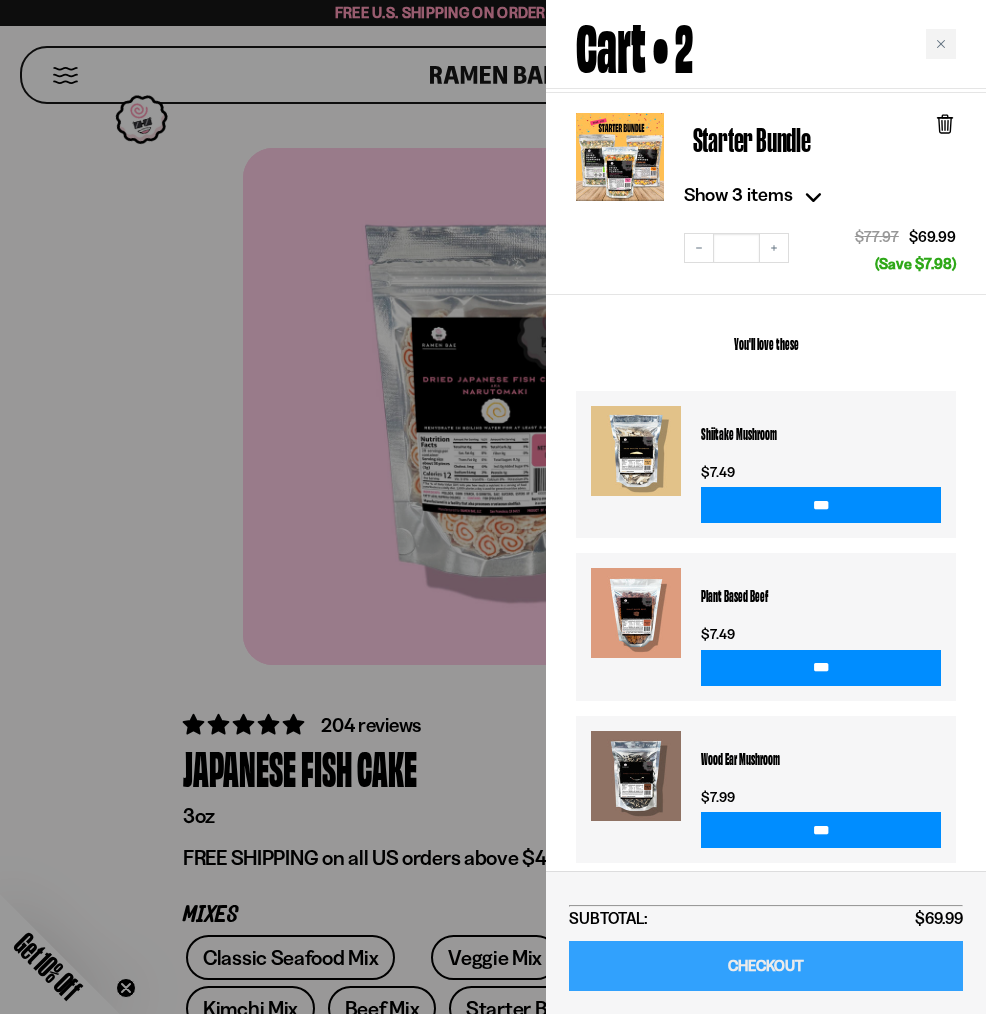 click on "CHECKOUT" at bounding box center (766, 966) 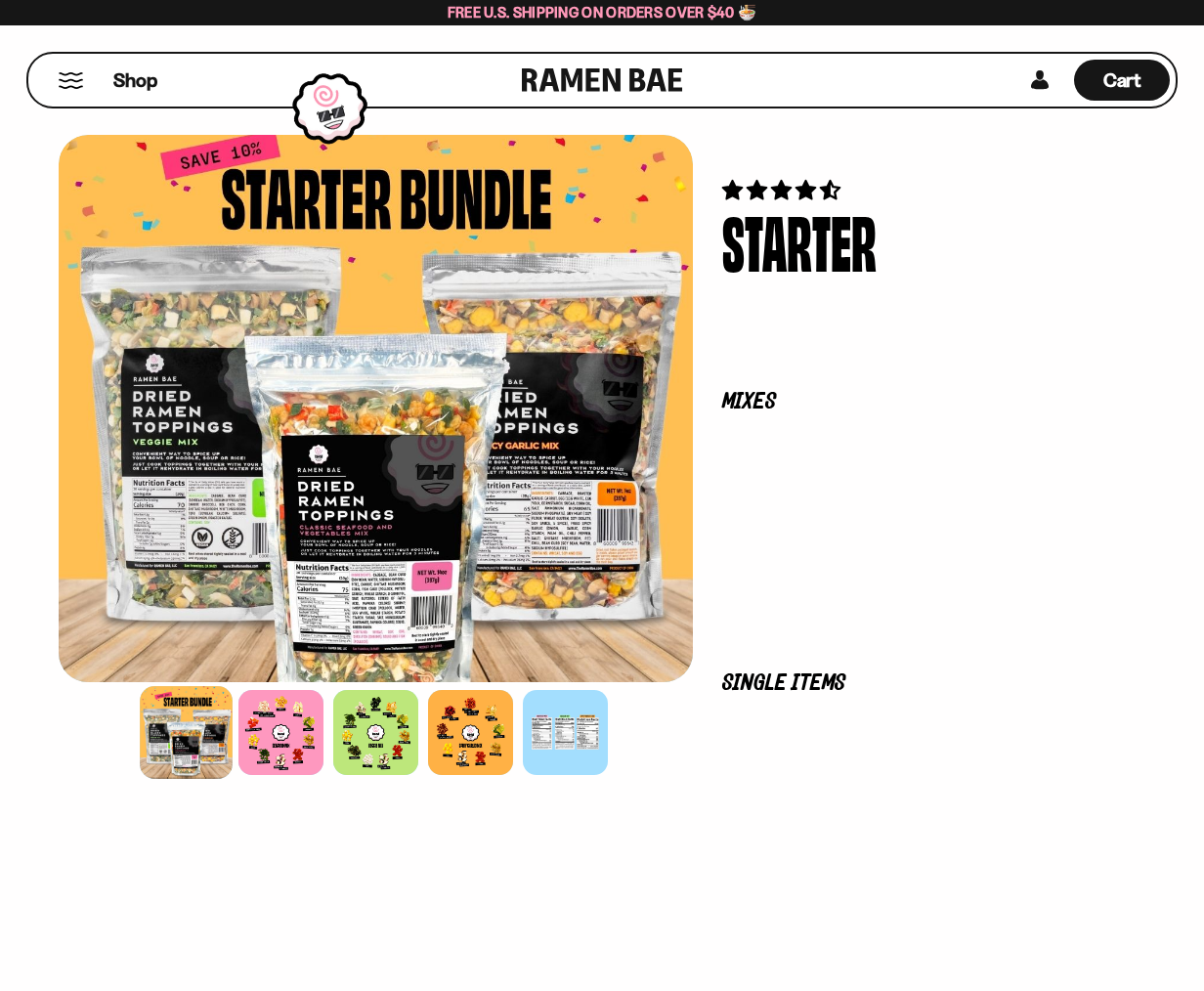 scroll, scrollTop: 0, scrollLeft: 0, axis: both 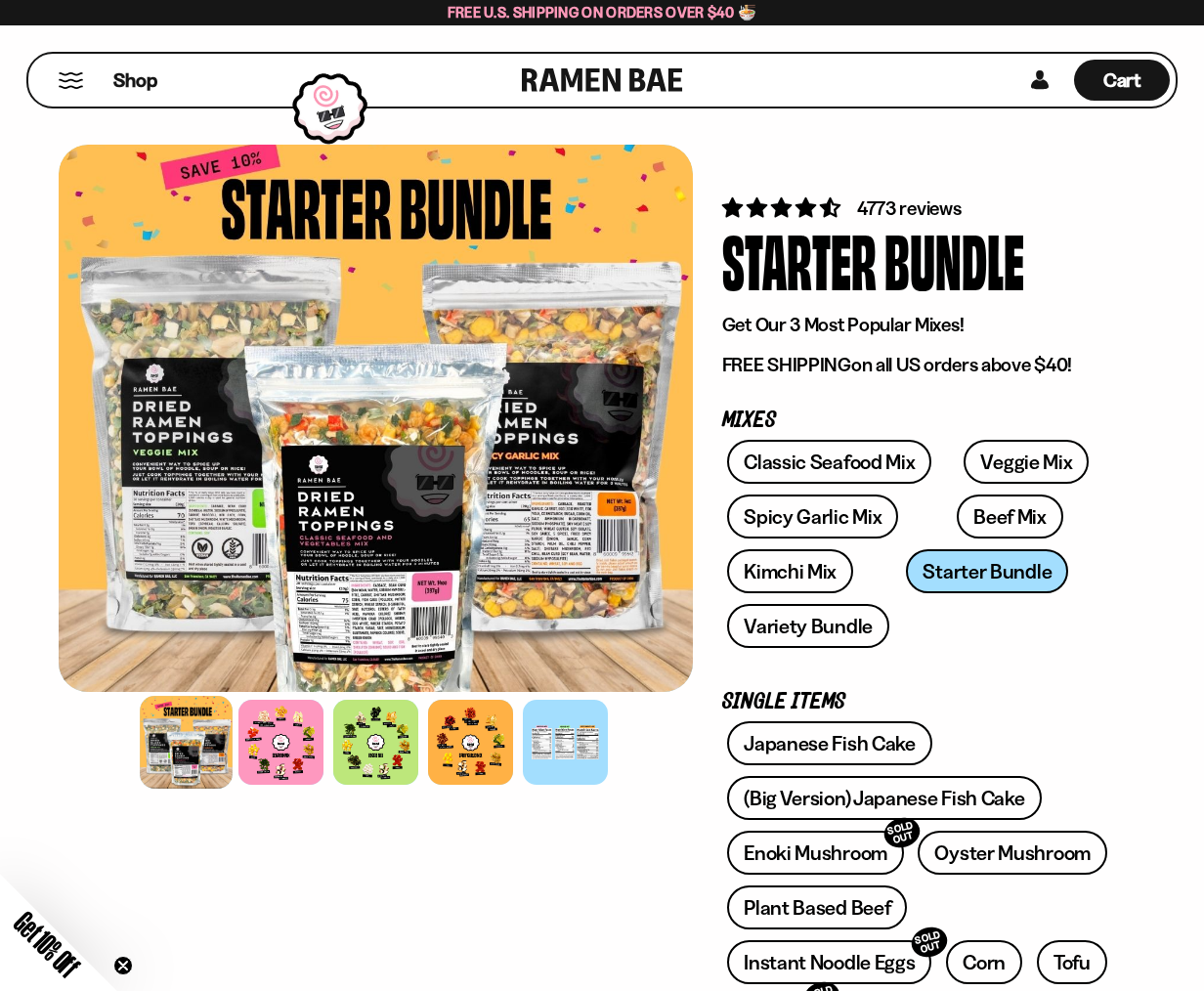 click at bounding box center (70, 80) 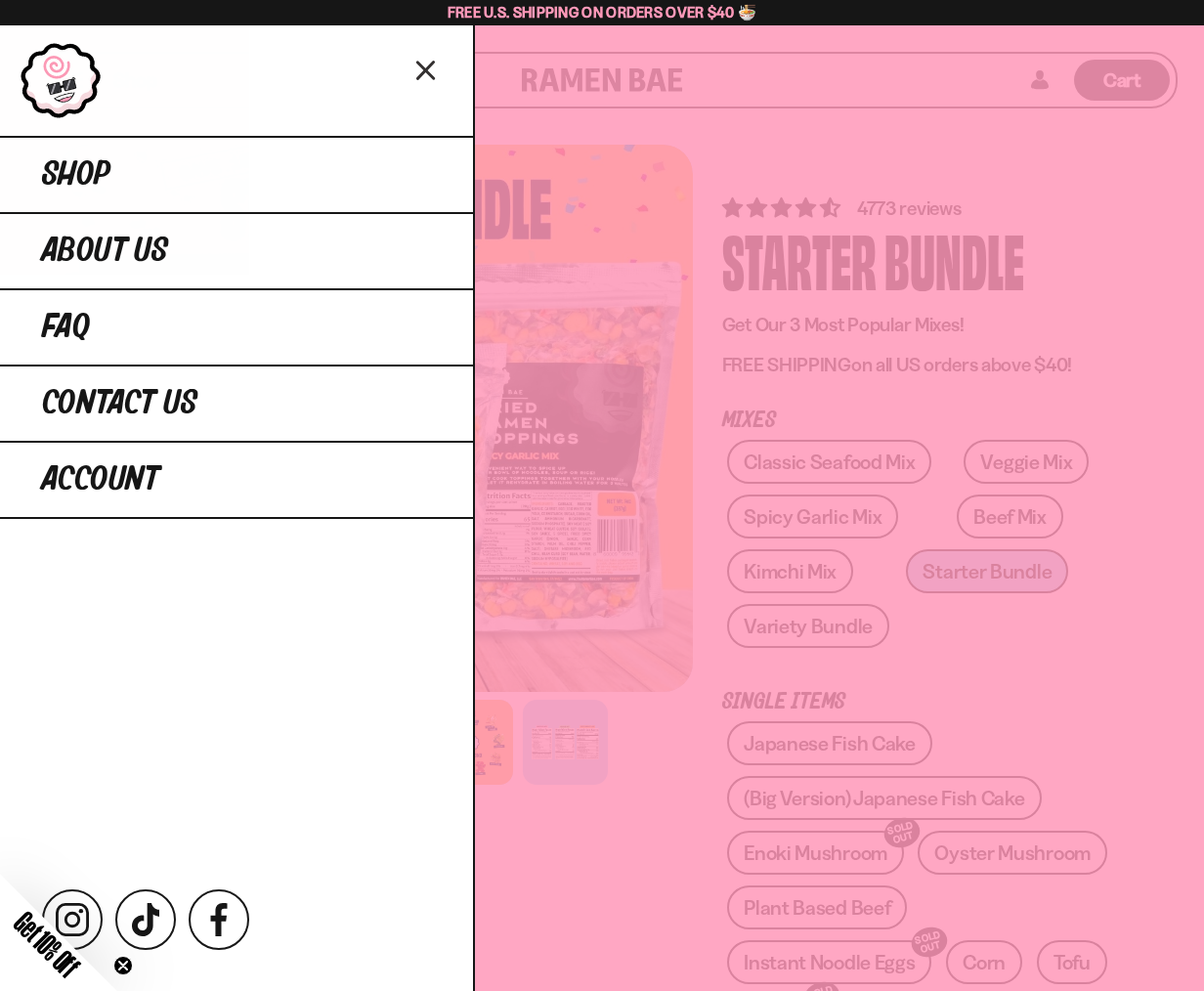 click at bounding box center [602, 496] 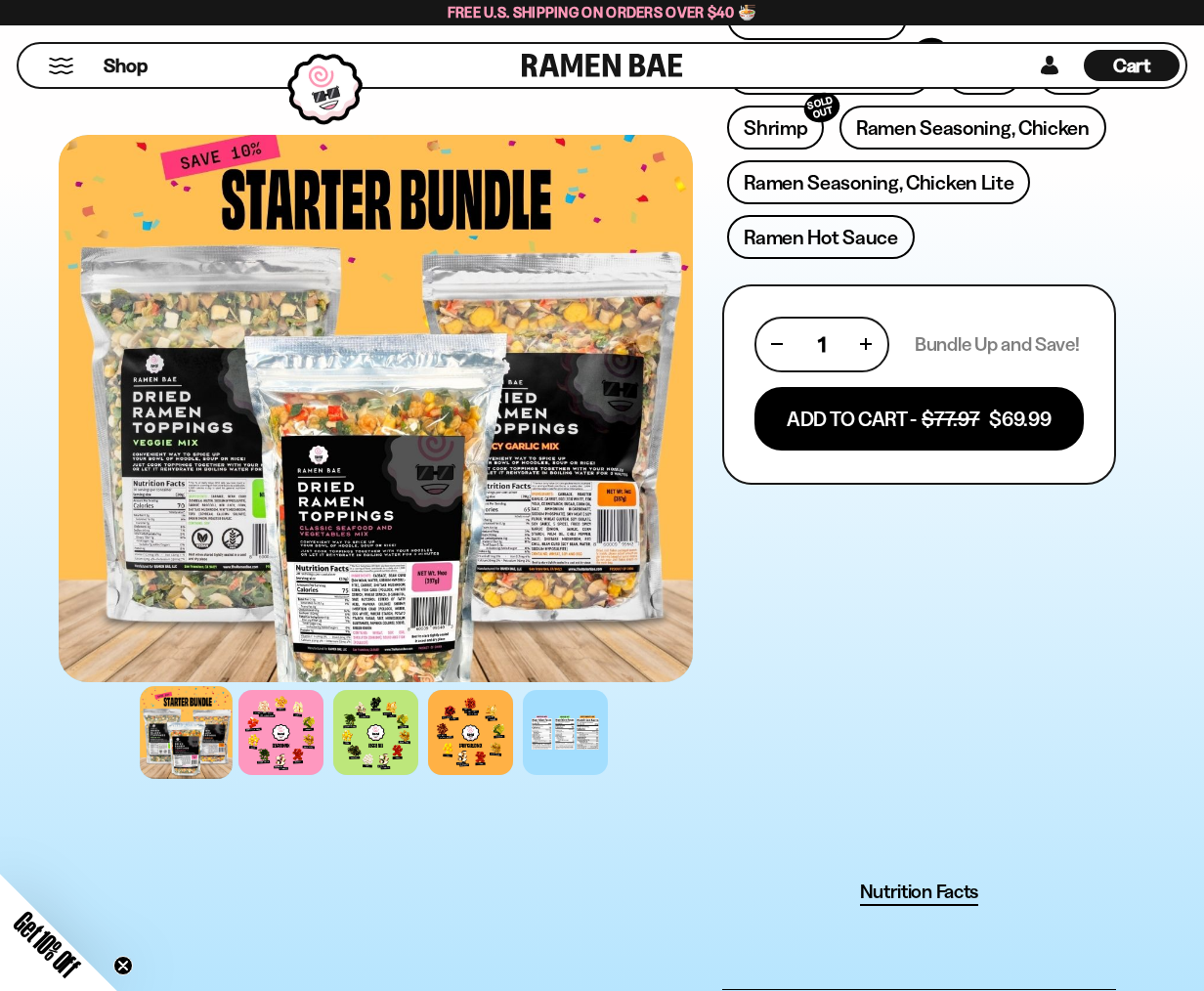 scroll, scrollTop: 0, scrollLeft: 0, axis: both 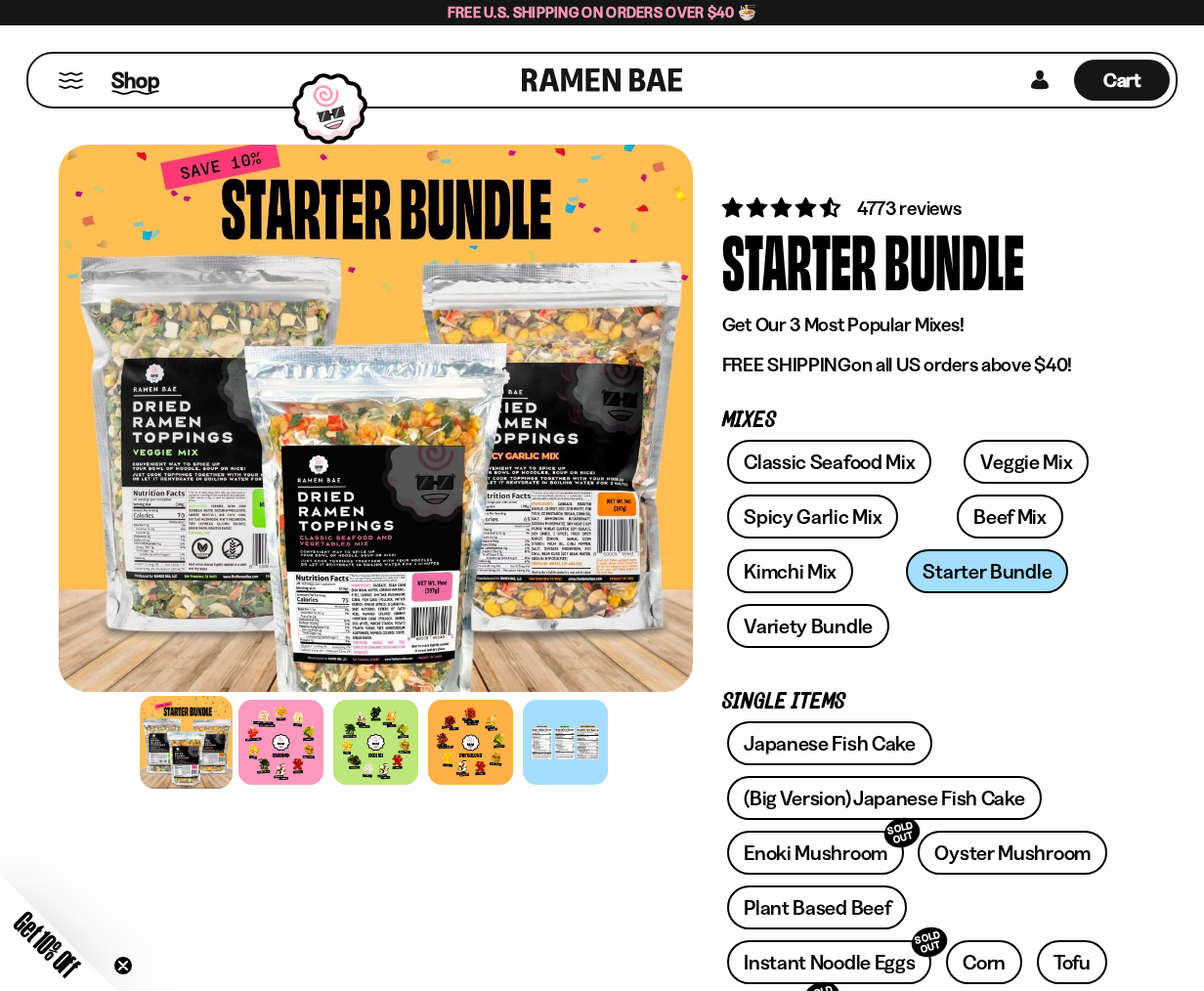 click on "Shop" at bounding box center [135, 80] 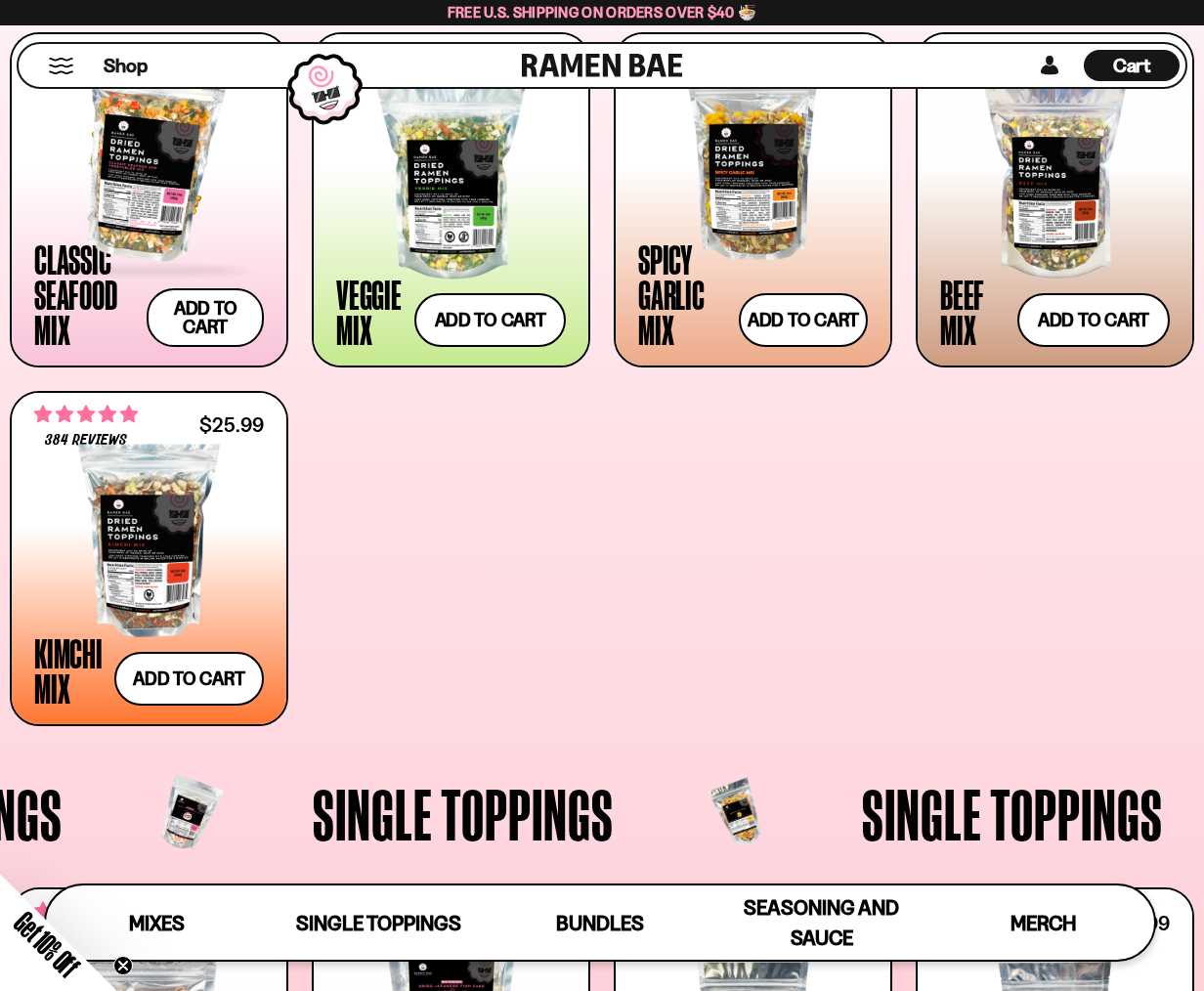 scroll, scrollTop: 460, scrollLeft: 0, axis: vertical 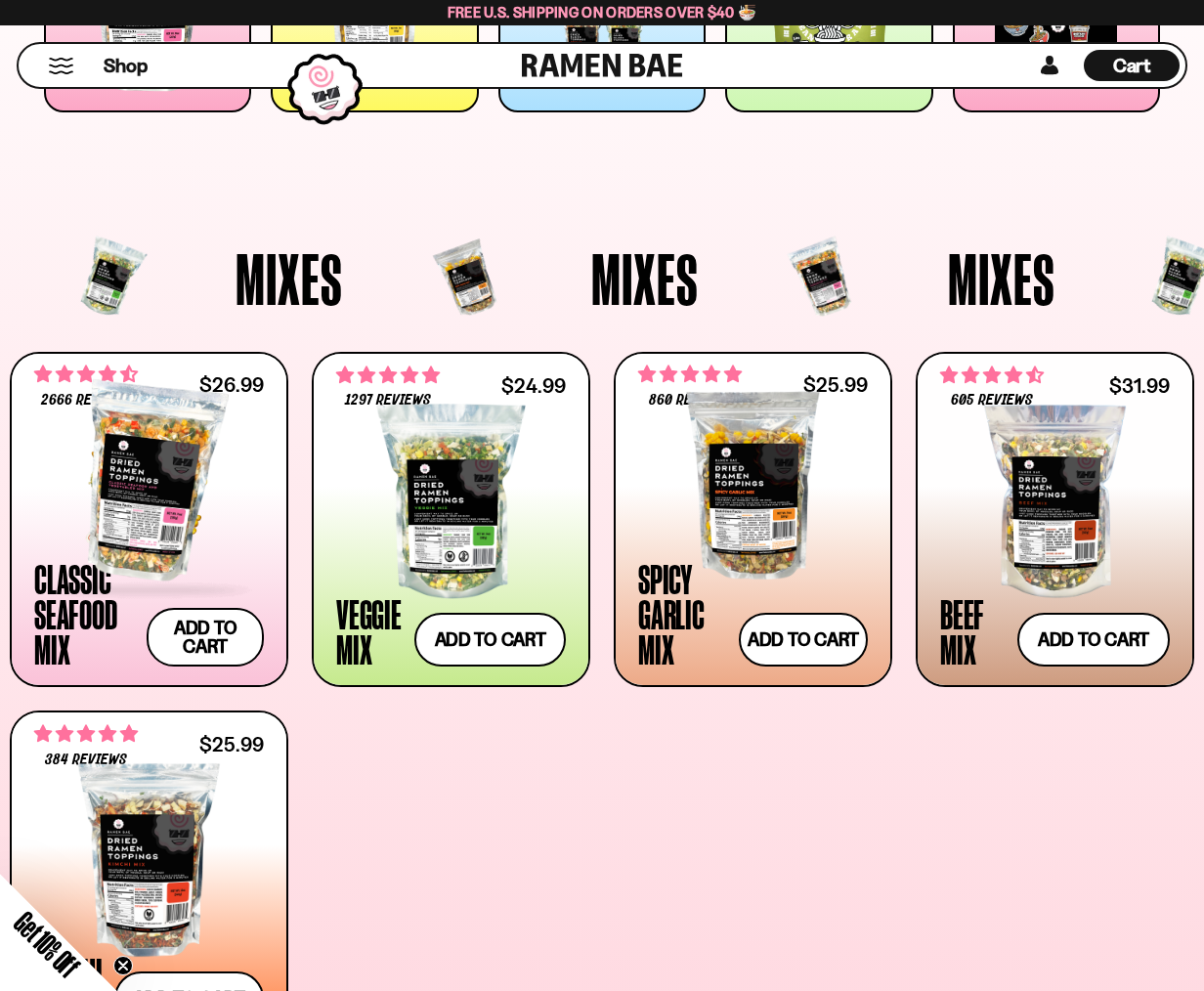 click at bounding box center [149, 482] 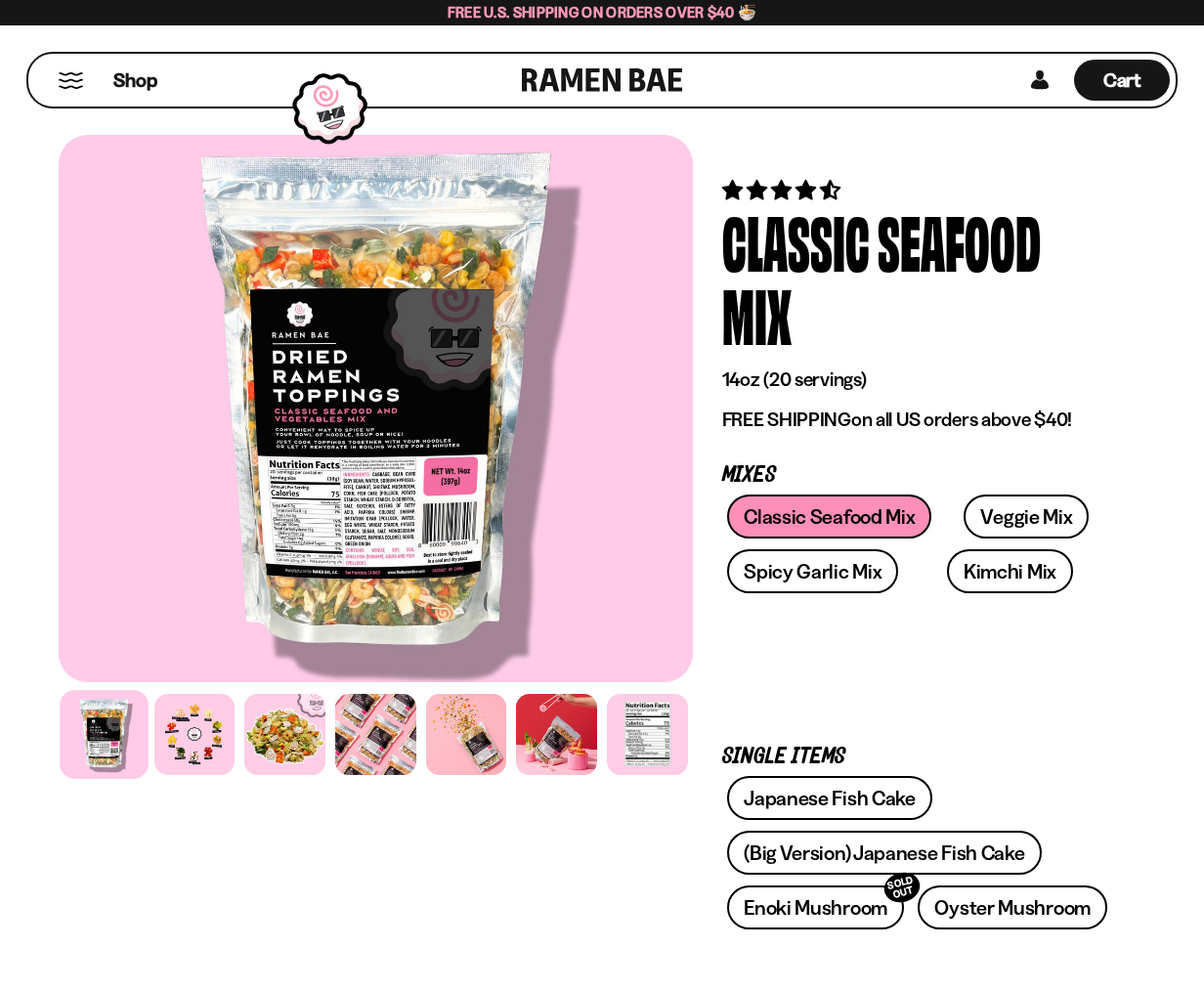 scroll, scrollTop: 0, scrollLeft: 0, axis: both 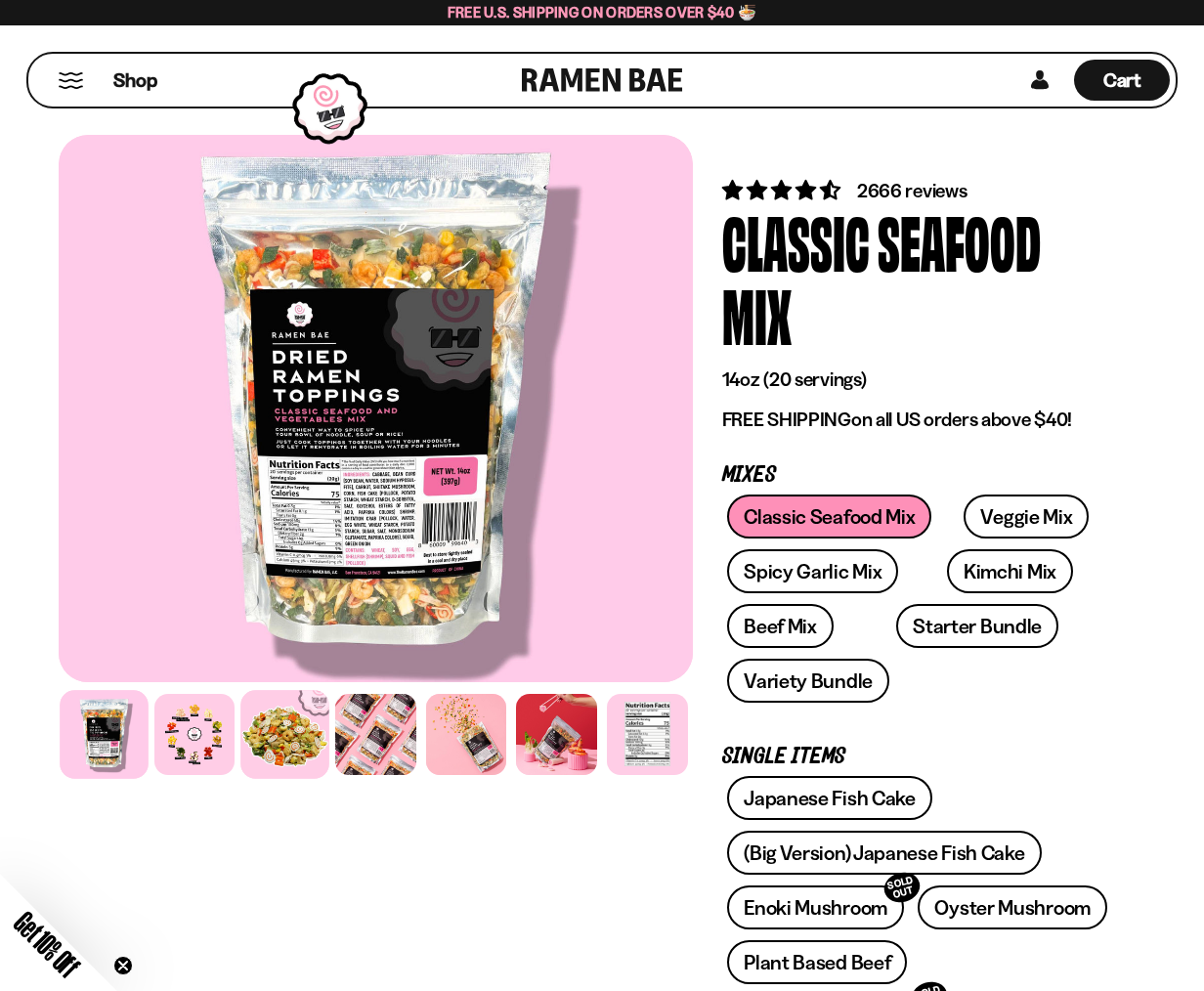click at bounding box center [285, 734] 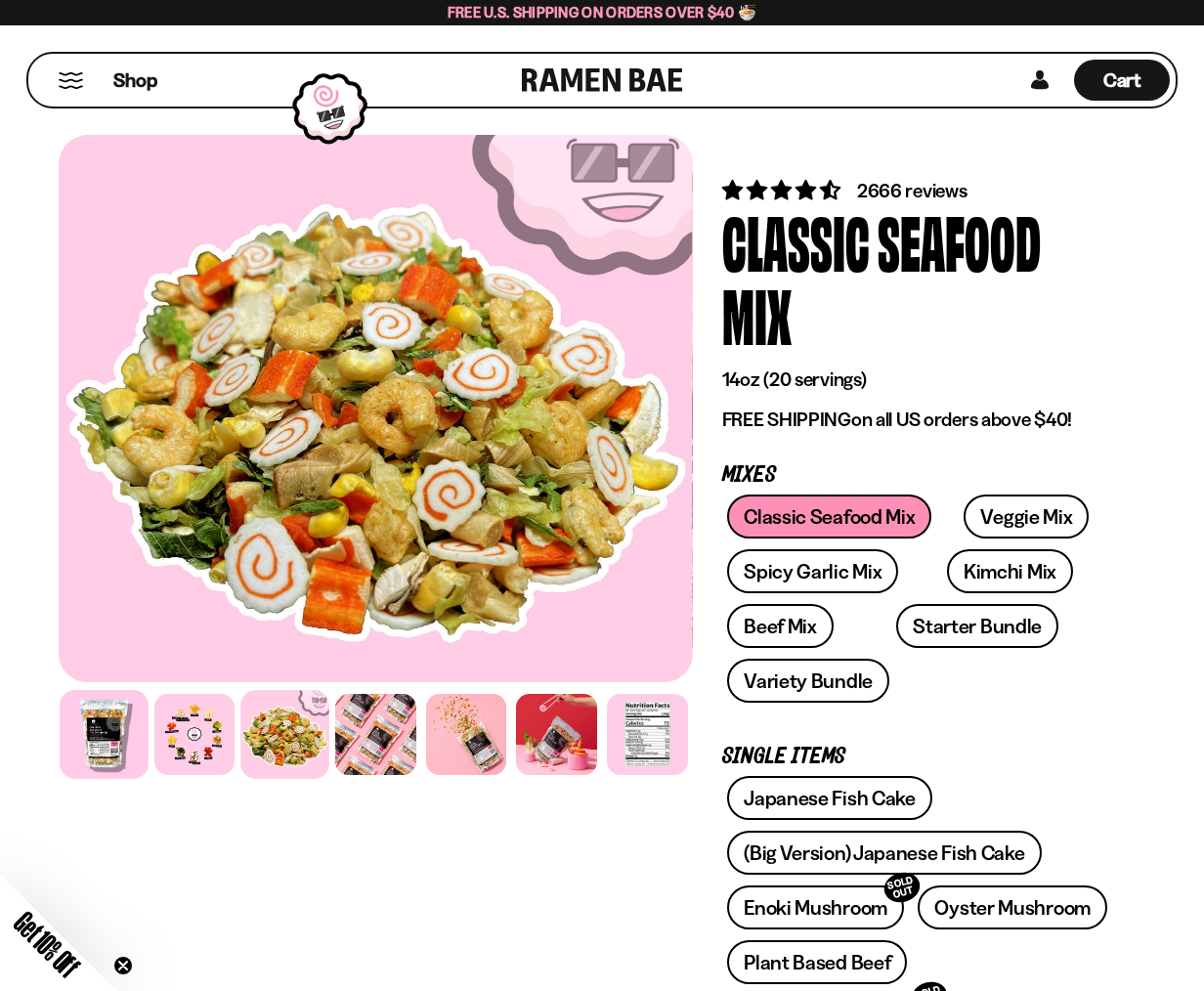 click at bounding box center [104, 734] 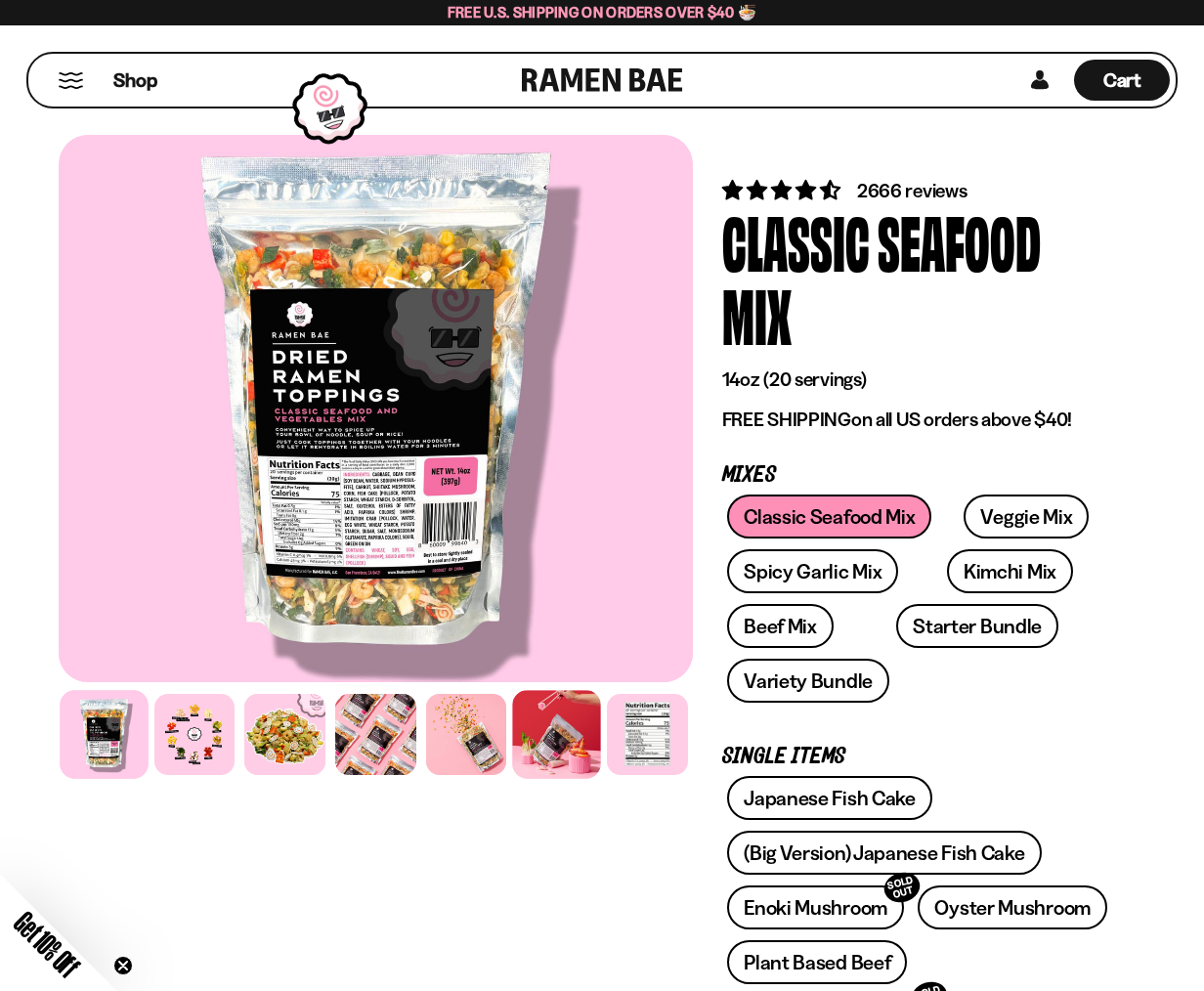click at bounding box center (557, 734) 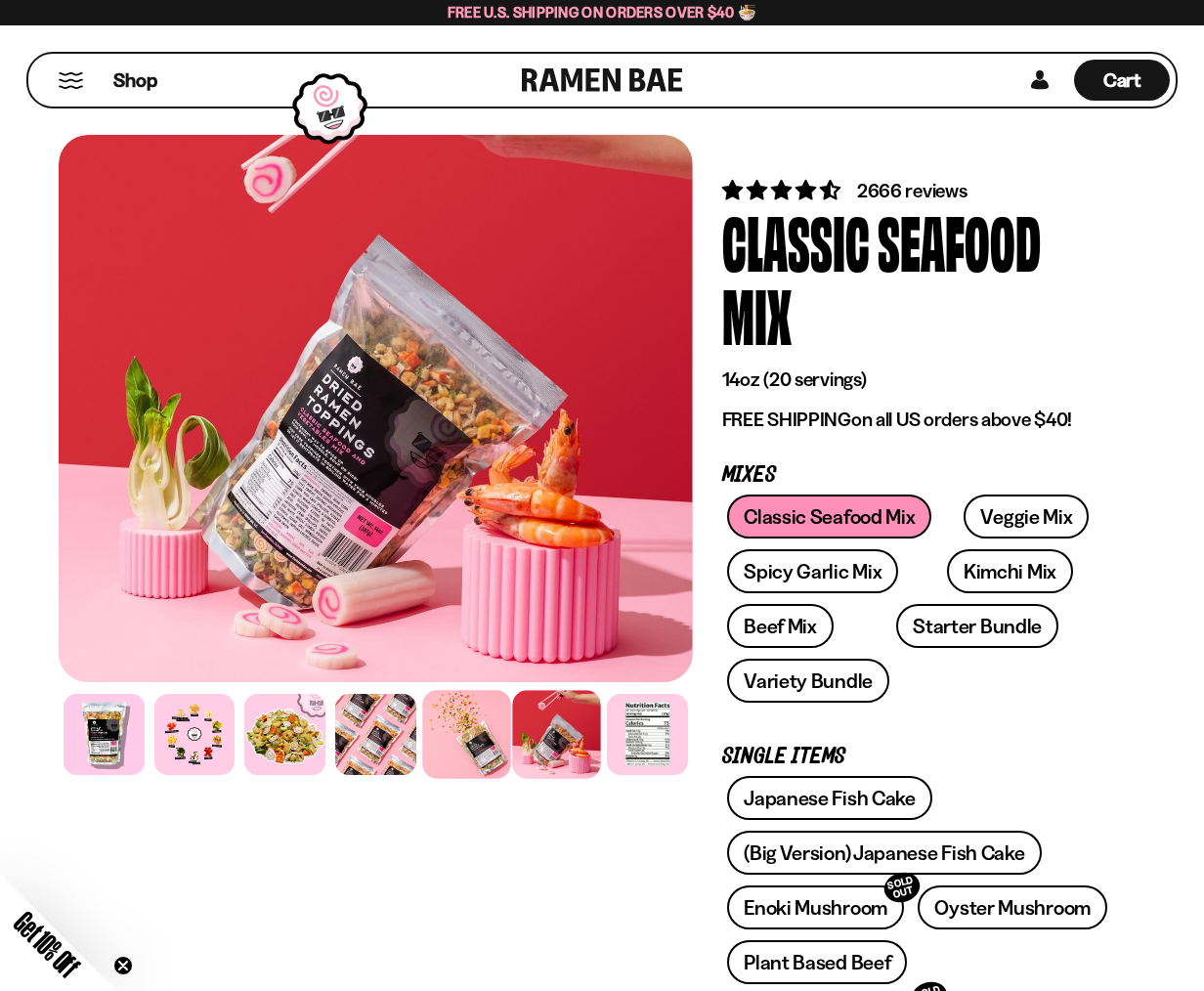 click at bounding box center (466, 734) 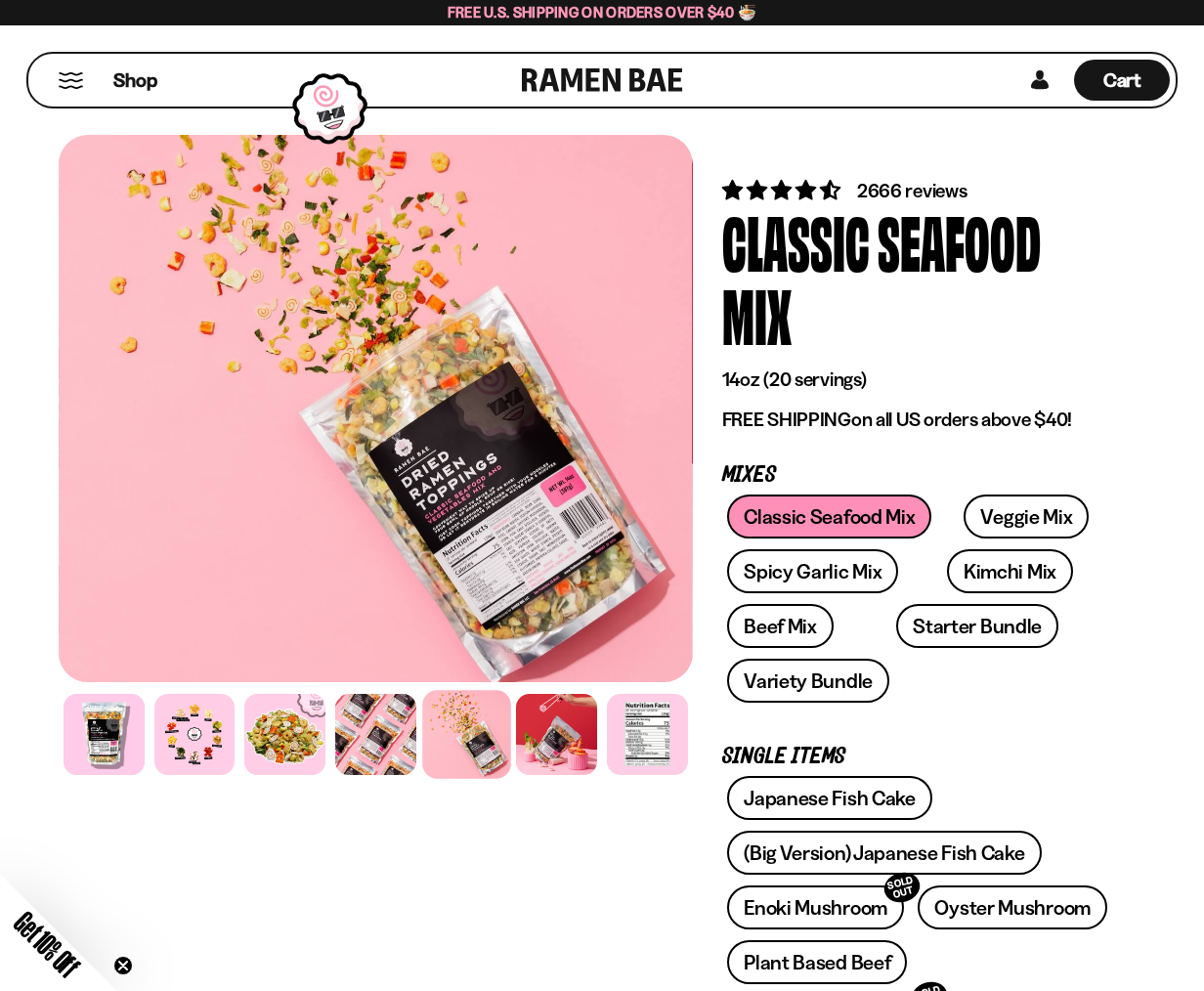 click at bounding box center [375, 734] 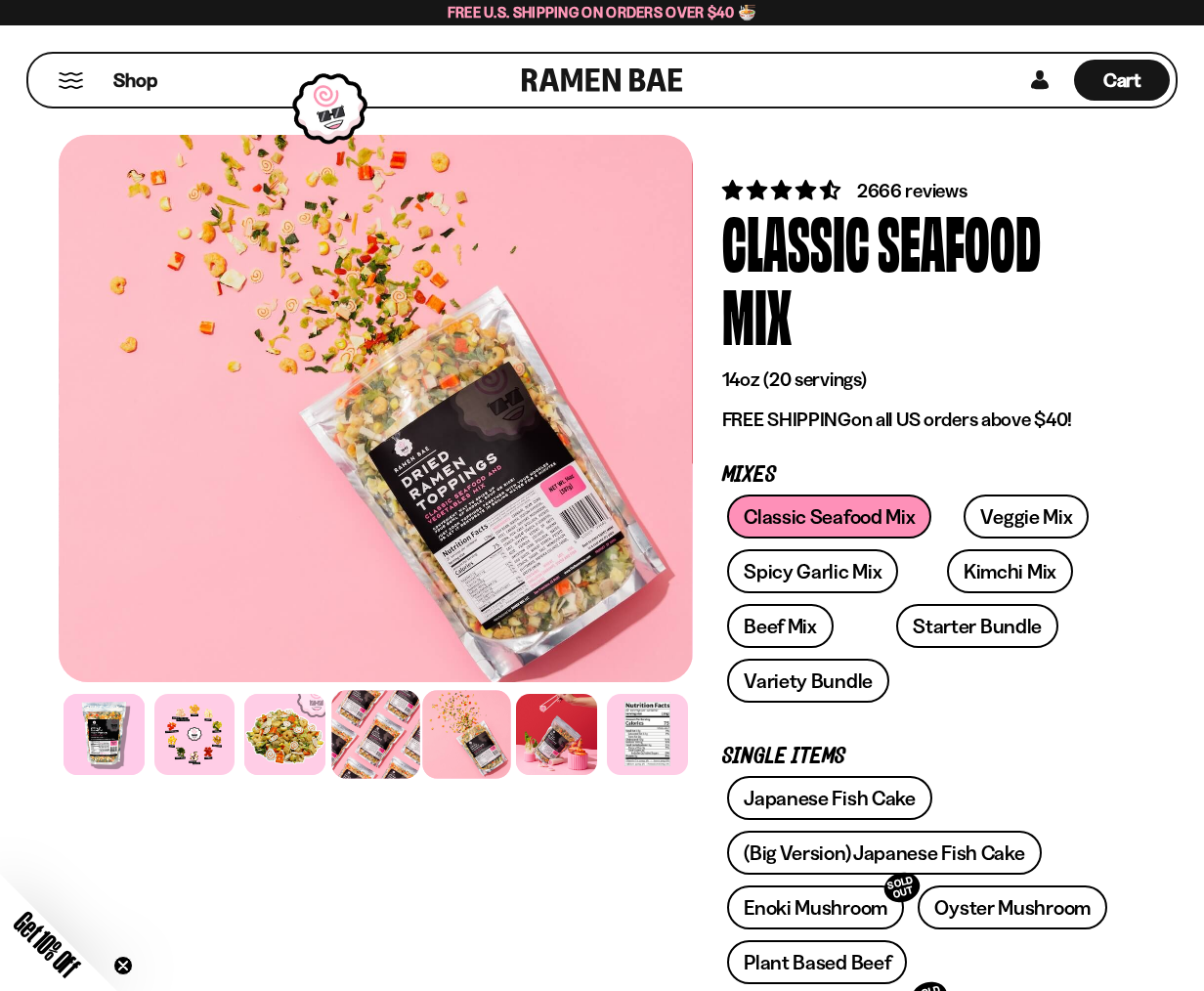 click at bounding box center [375, 734] 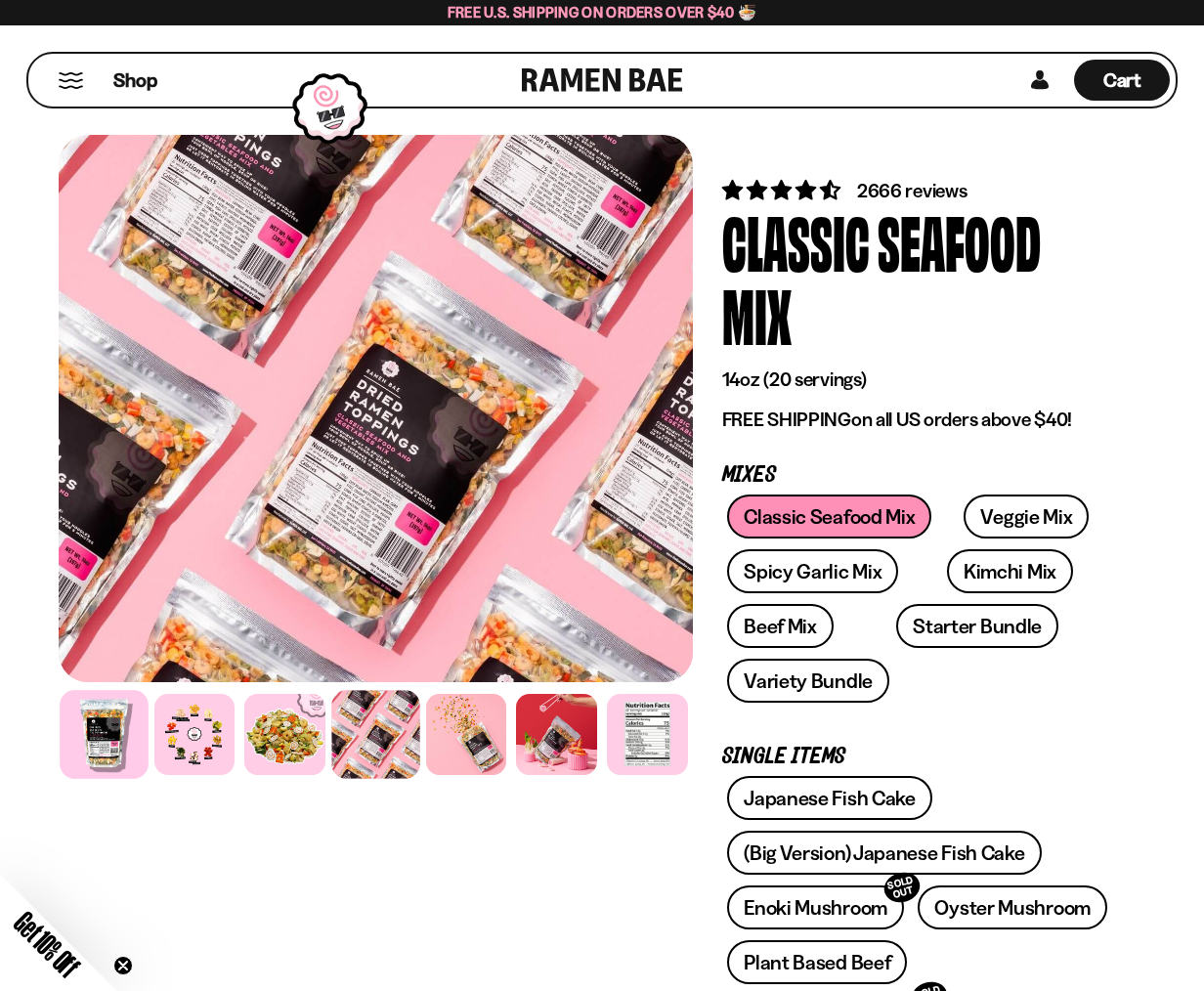 click at bounding box center [104, 734] 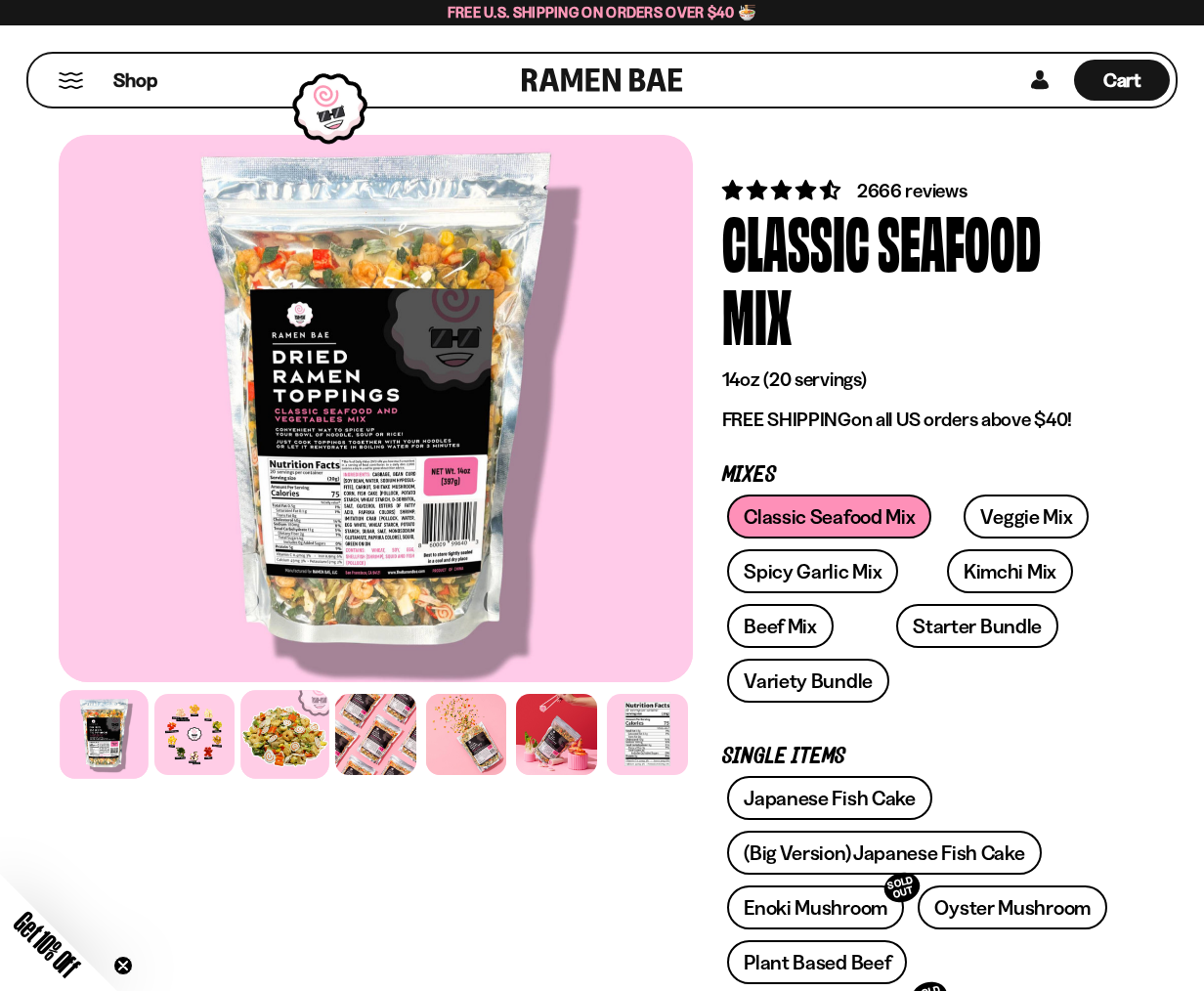 click at bounding box center (285, 734) 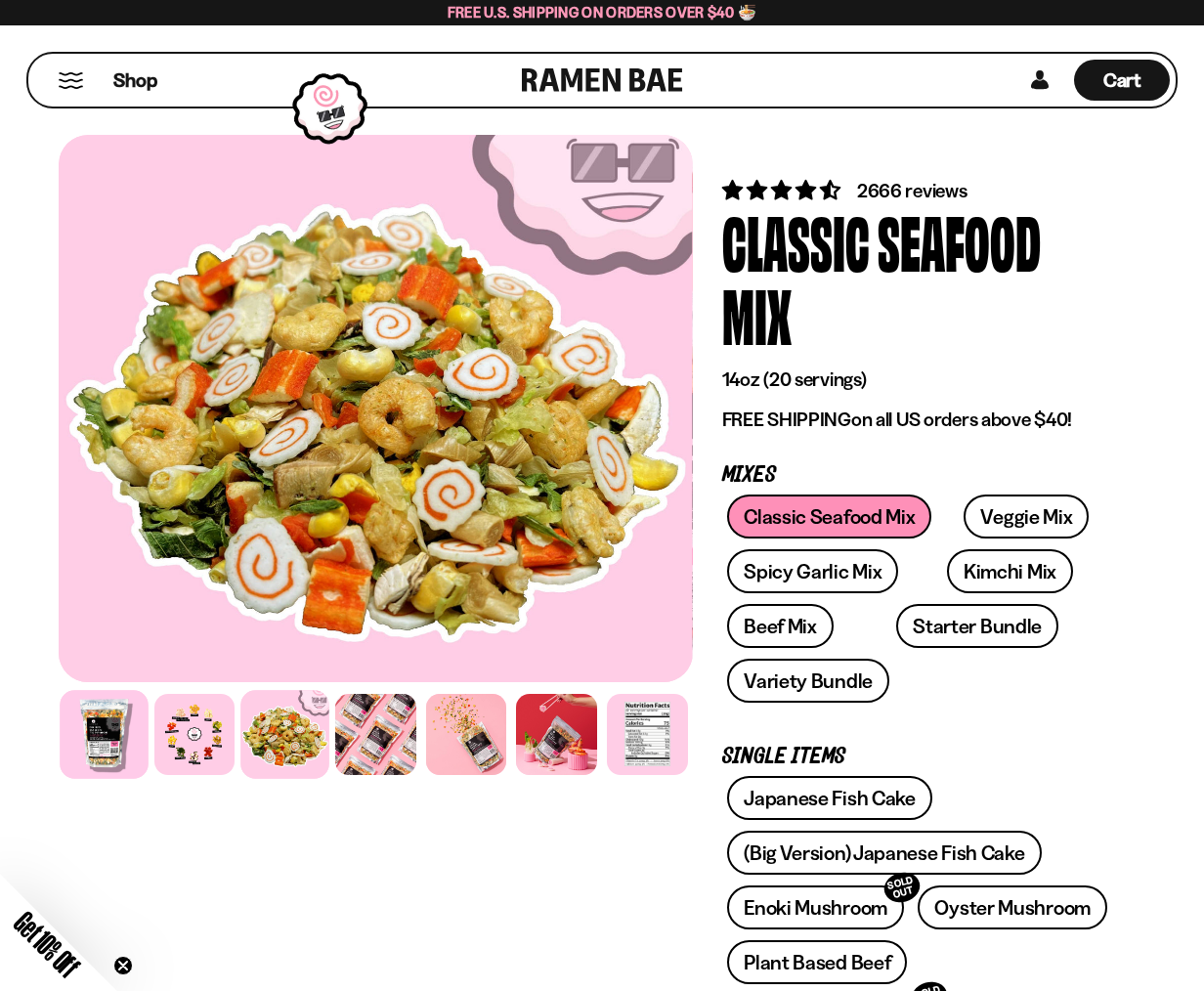 click at bounding box center [104, 734] 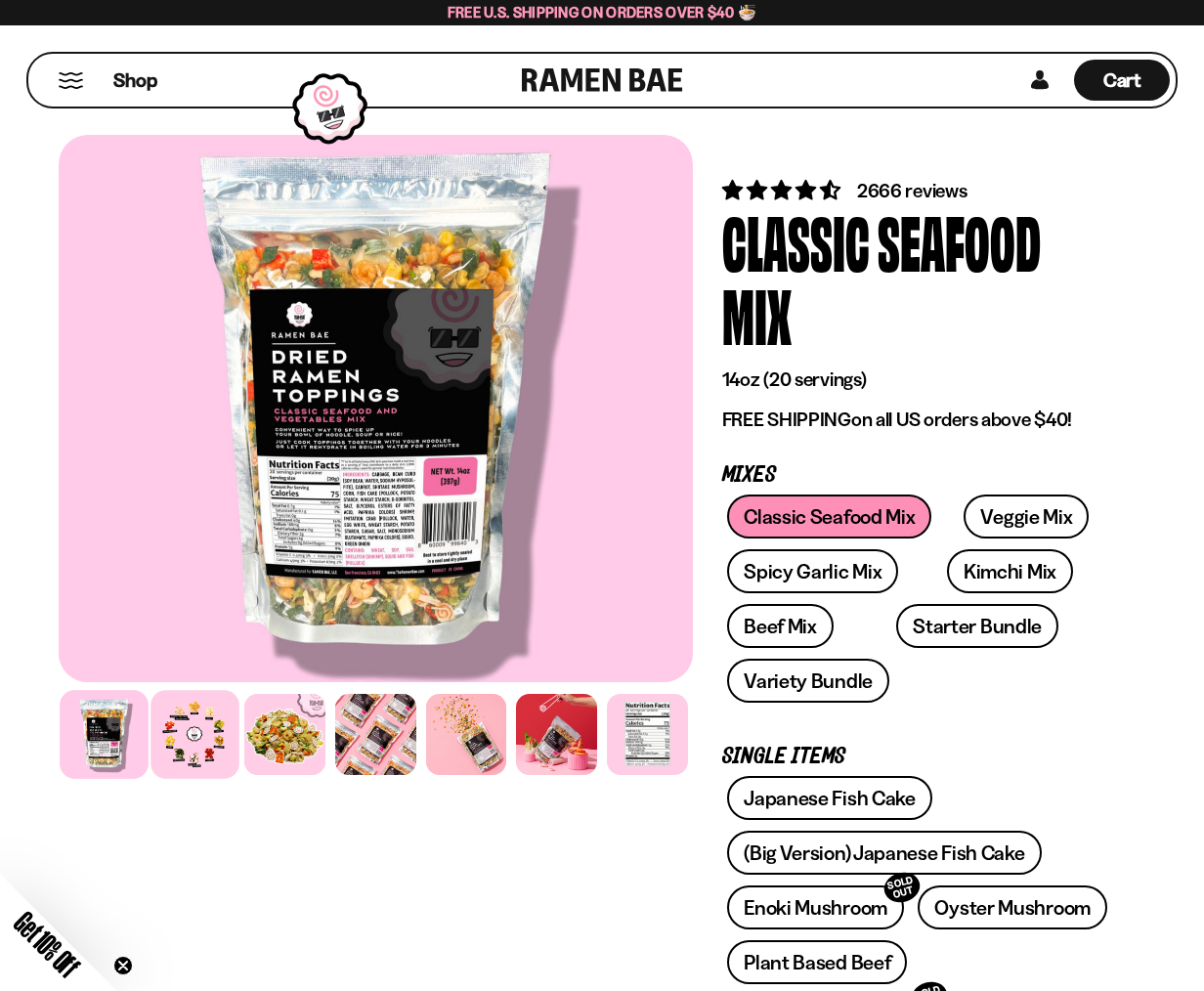 click at bounding box center [194, 734] 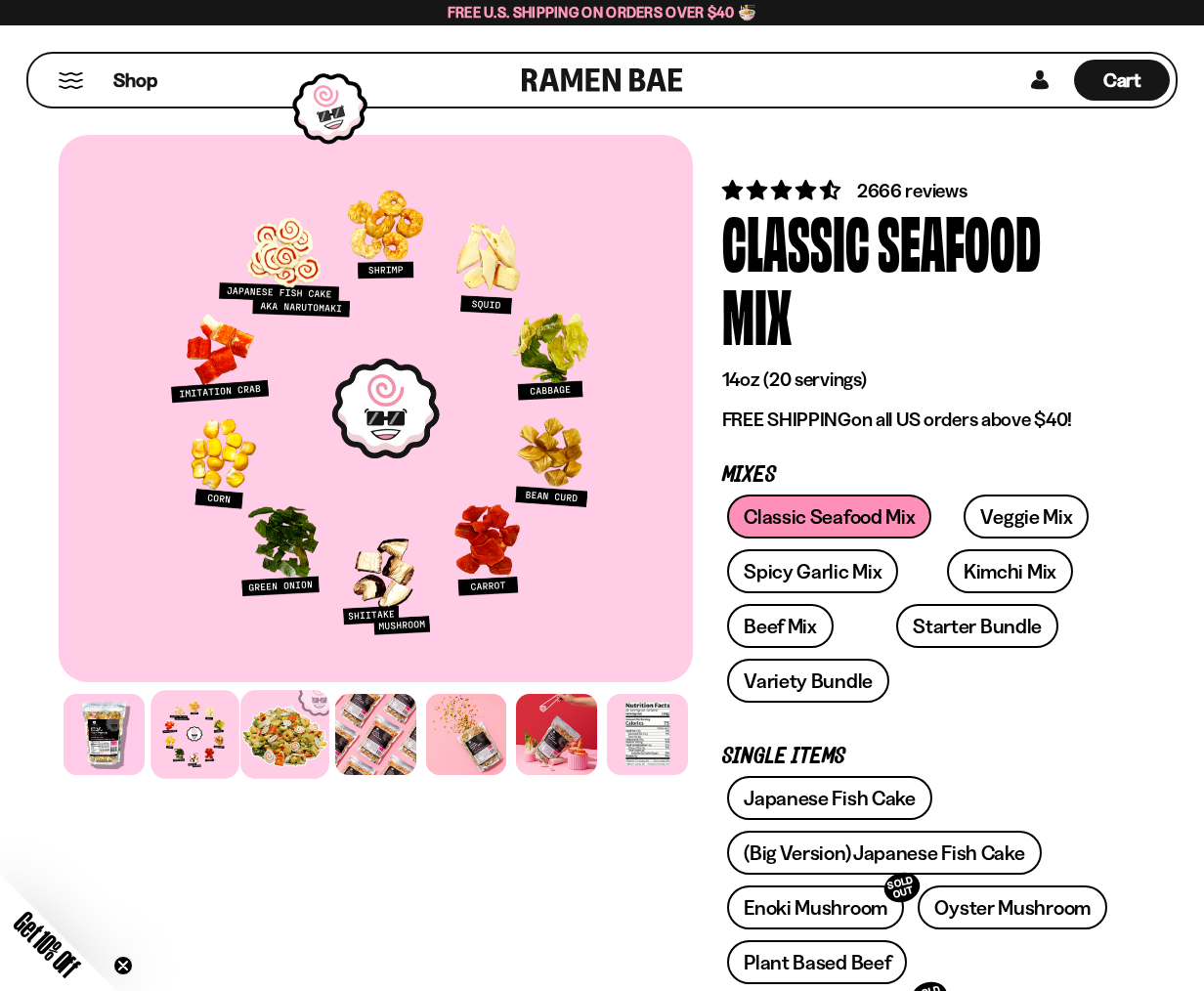 click at bounding box center [285, 734] 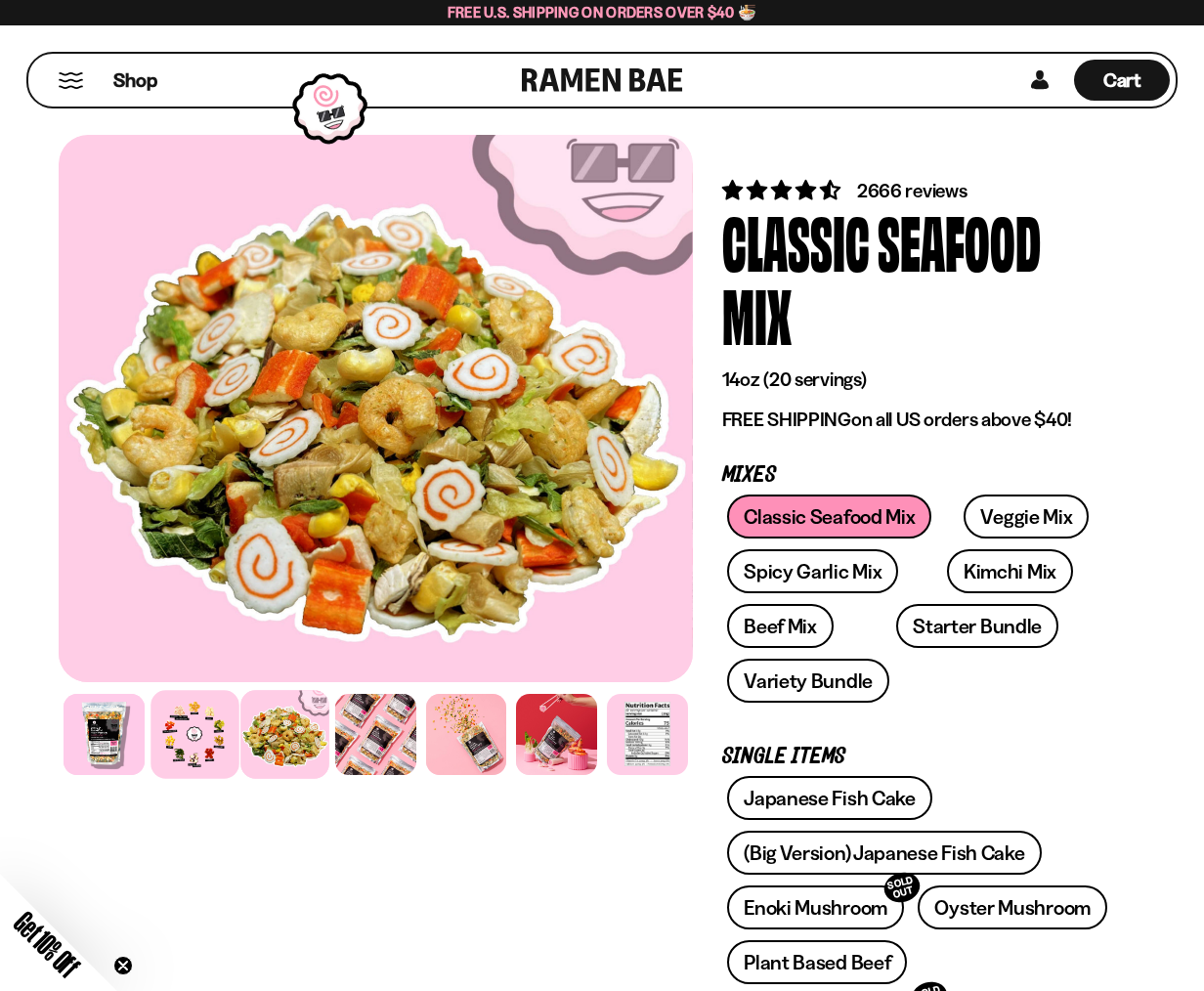 click at bounding box center [194, 734] 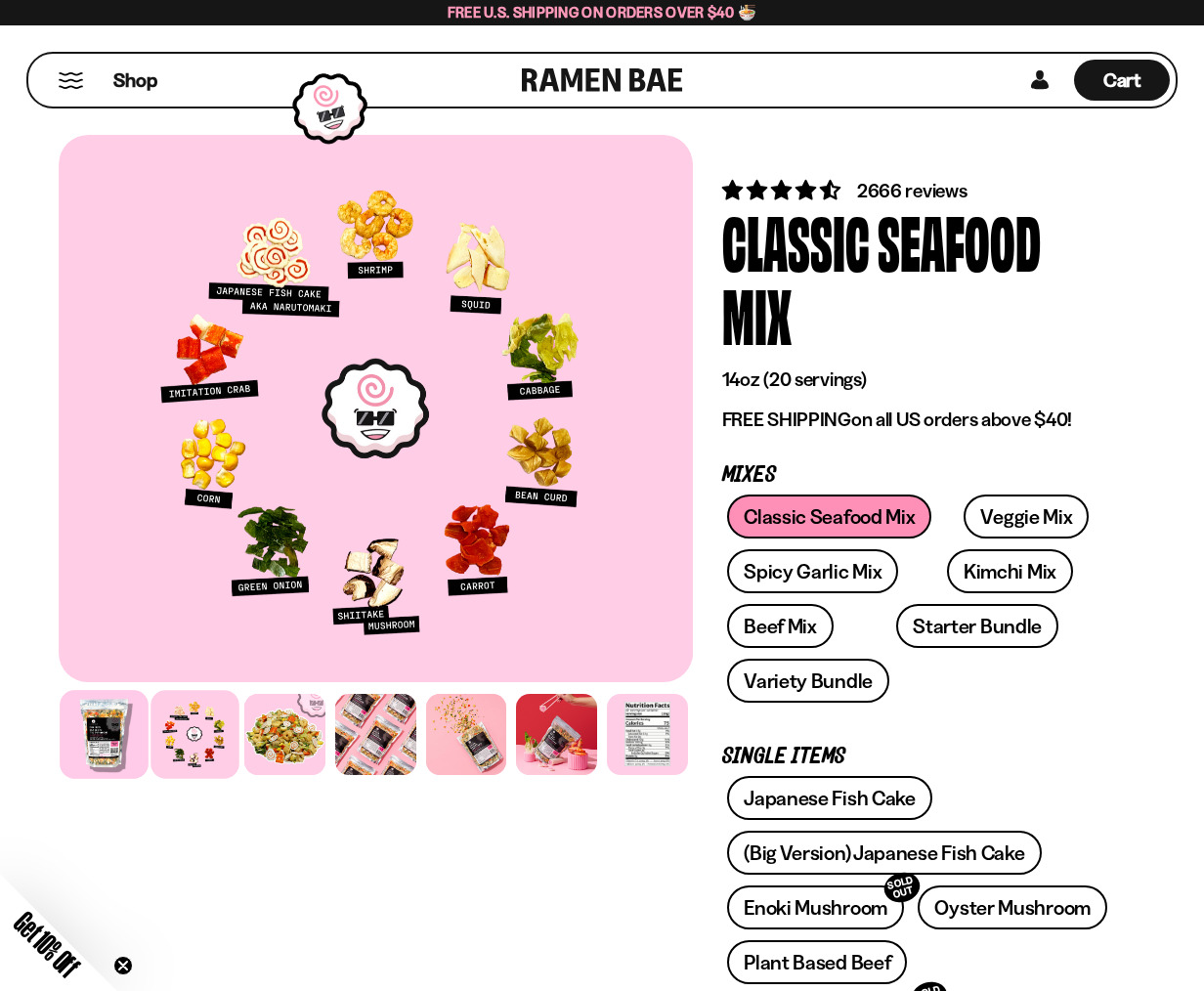 click at bounding box center (104, 734) 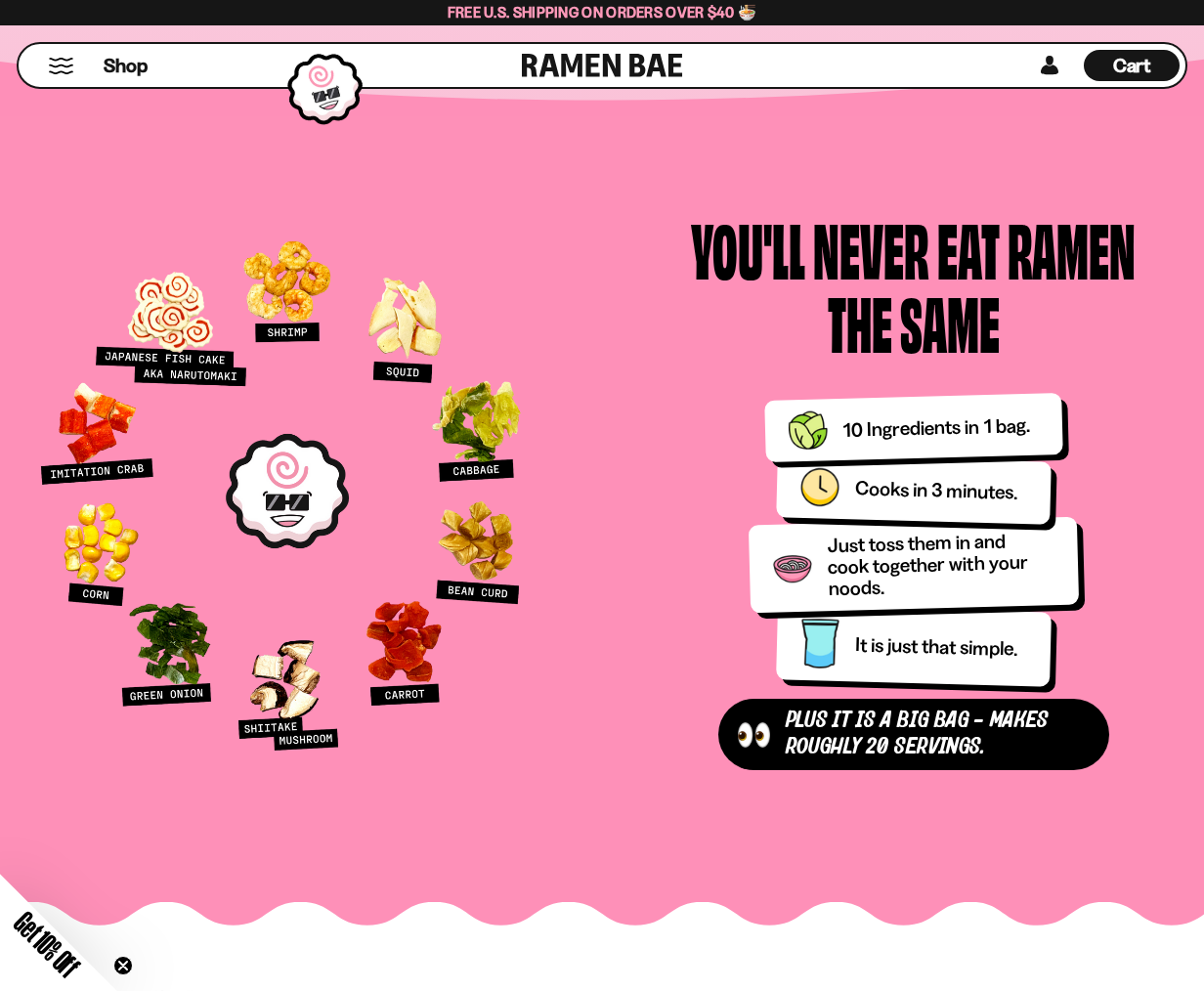 scroll, scrollTop: 2823, scrollLeft: 0, axis: vertical 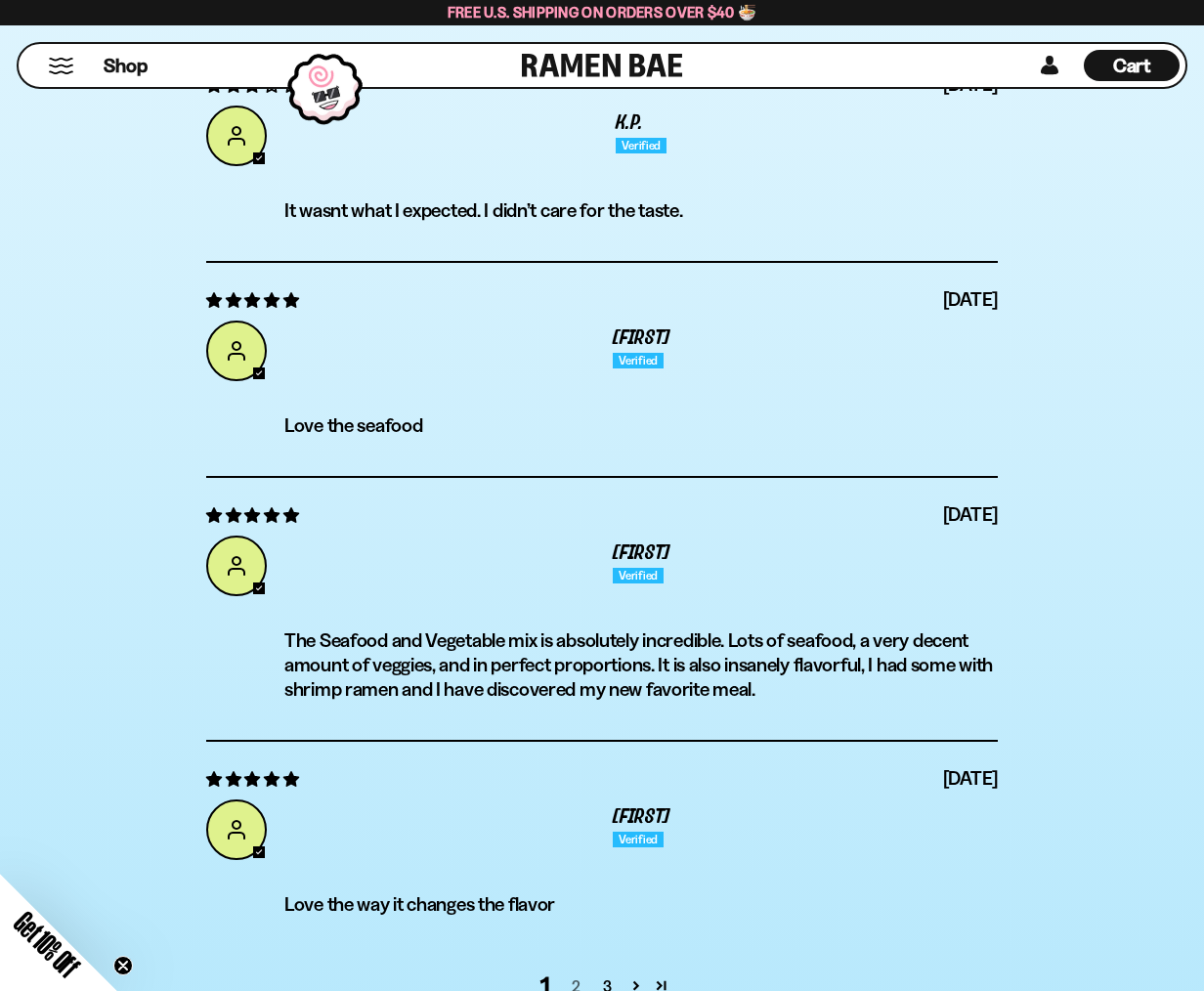 click on "2" at bounding box center [577, 986] 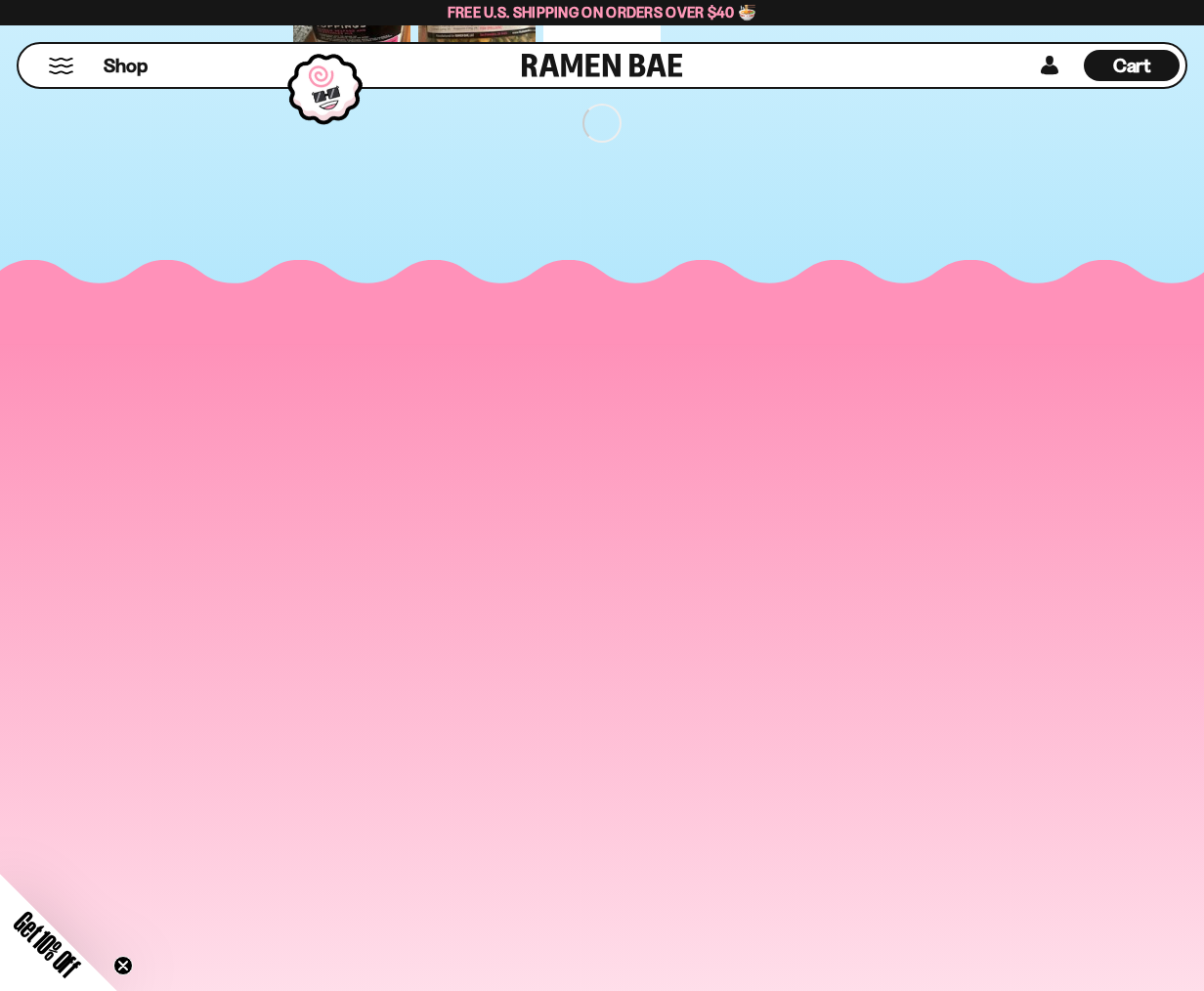 scroll, scrollTop: 7025, scrollLeft: 0, axis: vertical 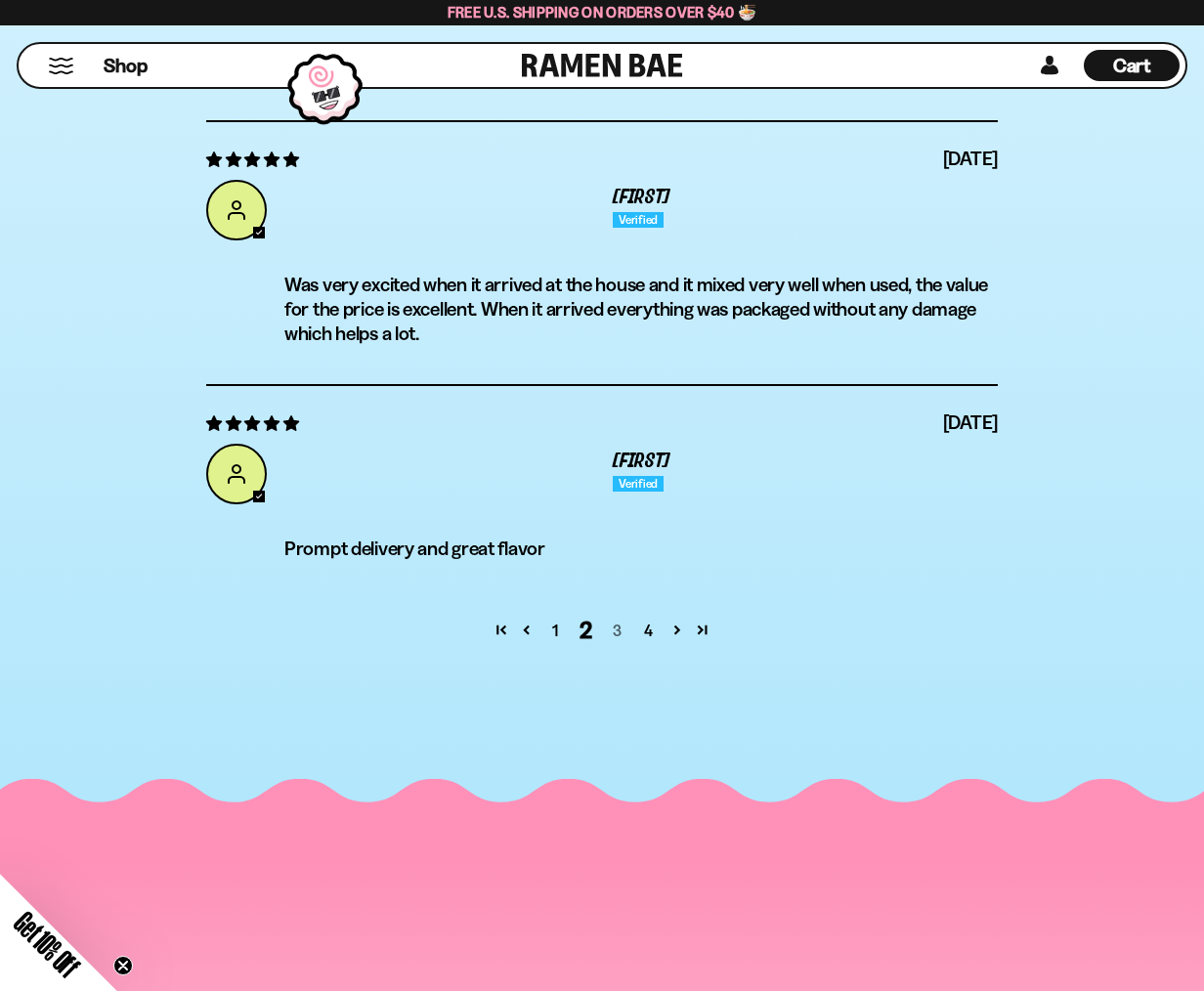 click on "3" at bounding box center (618, 630) 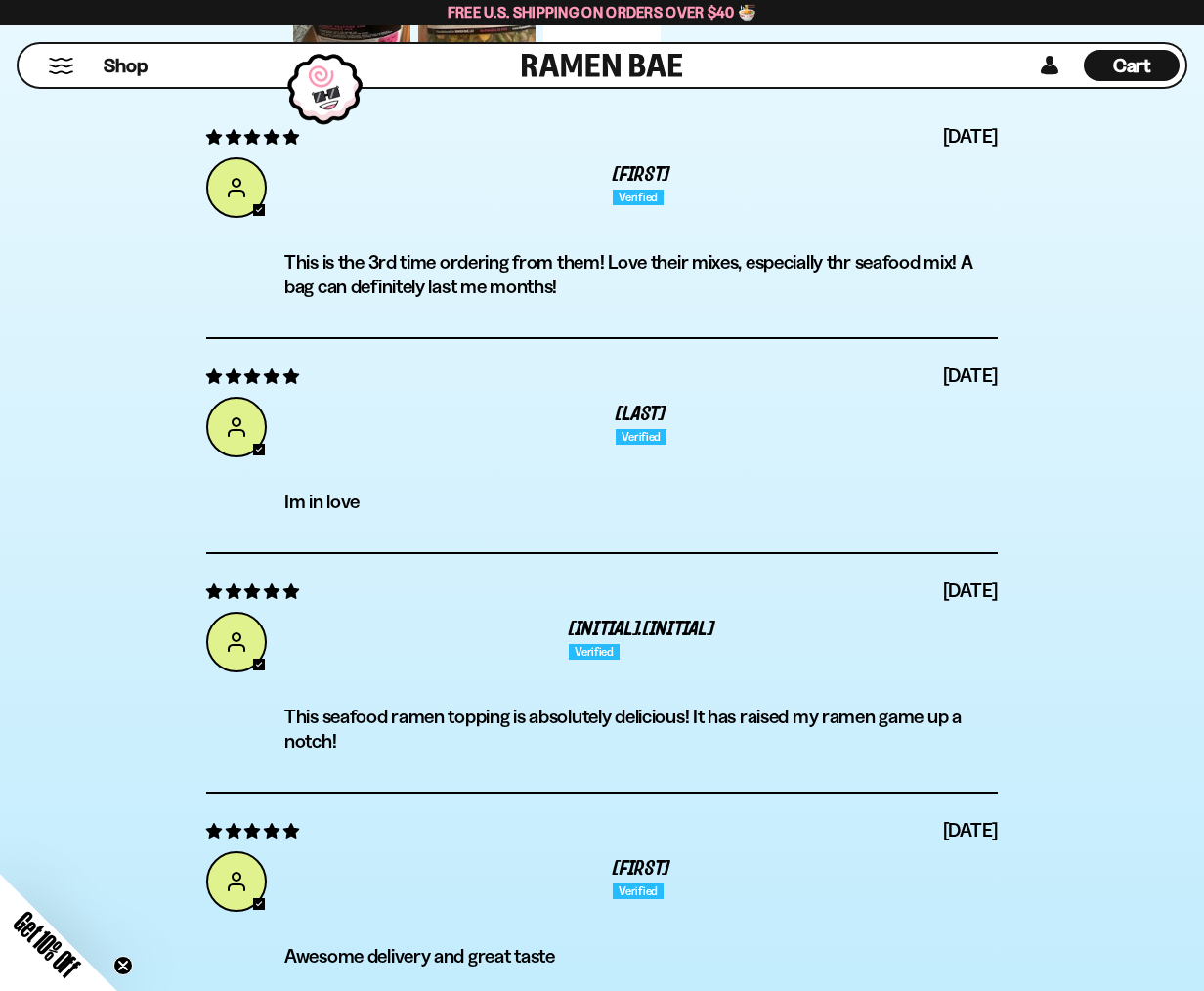 scroll, scrollTop: 7364, scrollLeft: 0, axis: vertical 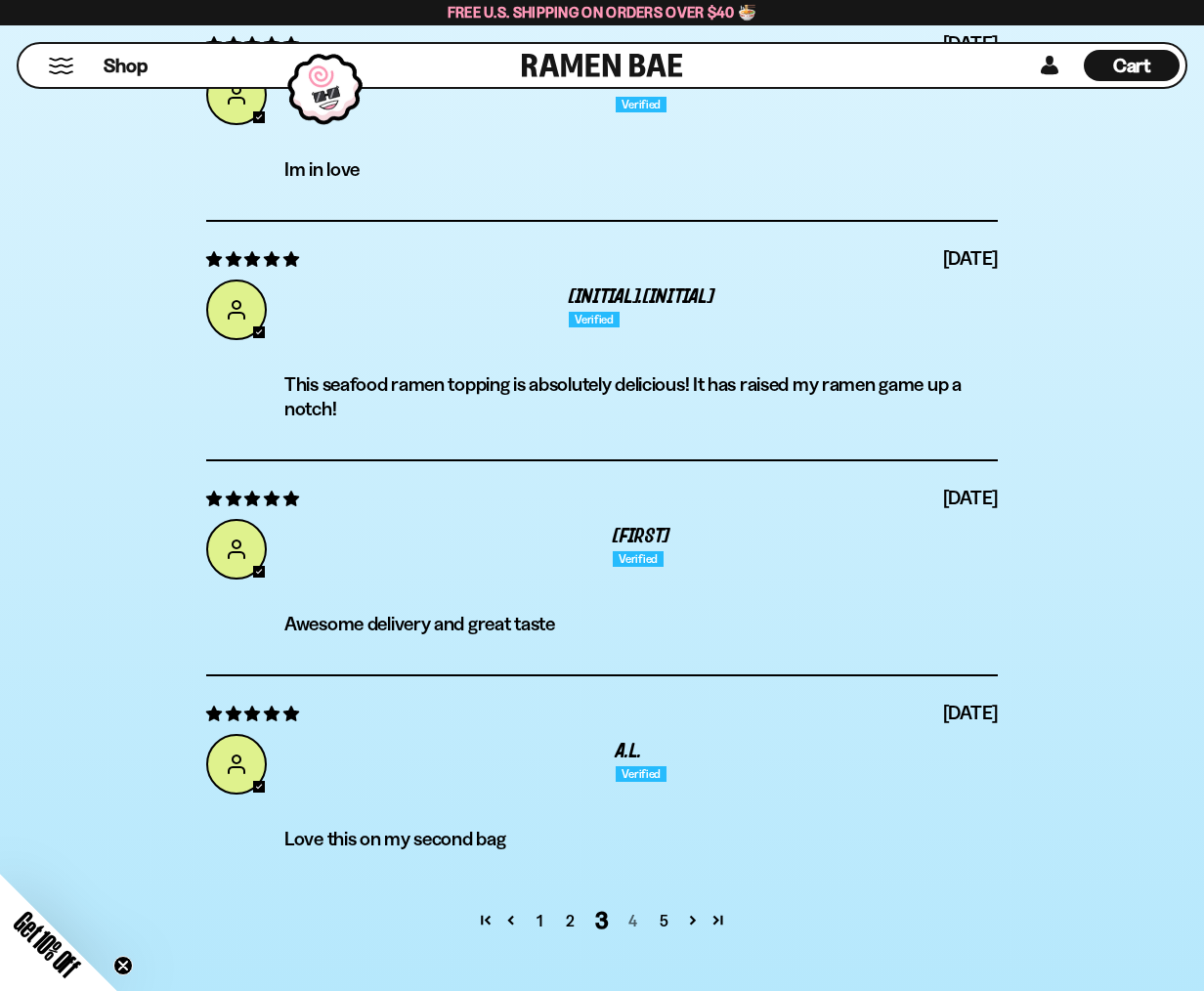 click on "4" at bounding box center [633, 921] 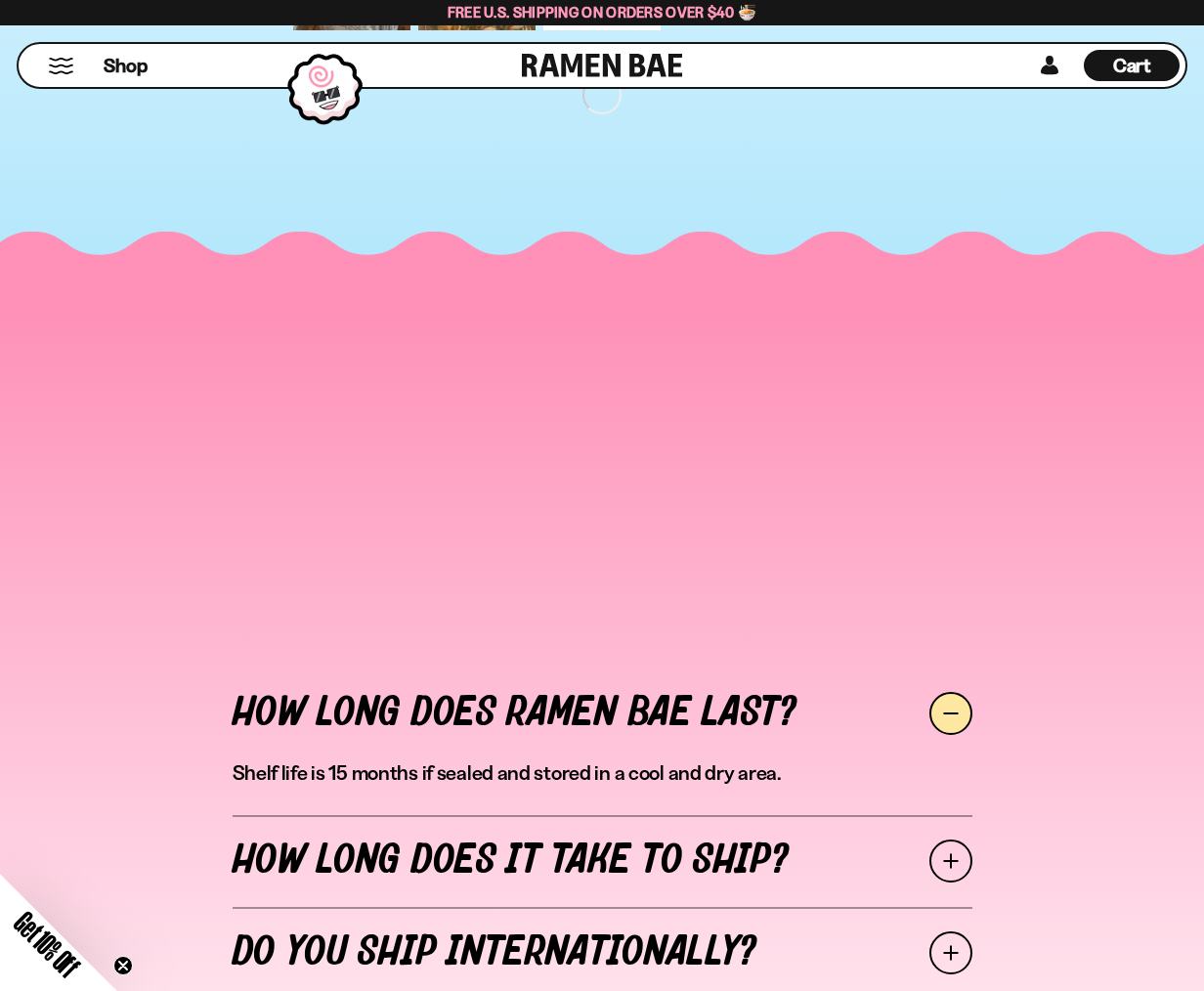 scroll, scrollTop: 7025, scrollLeft: 0, axis: vertical 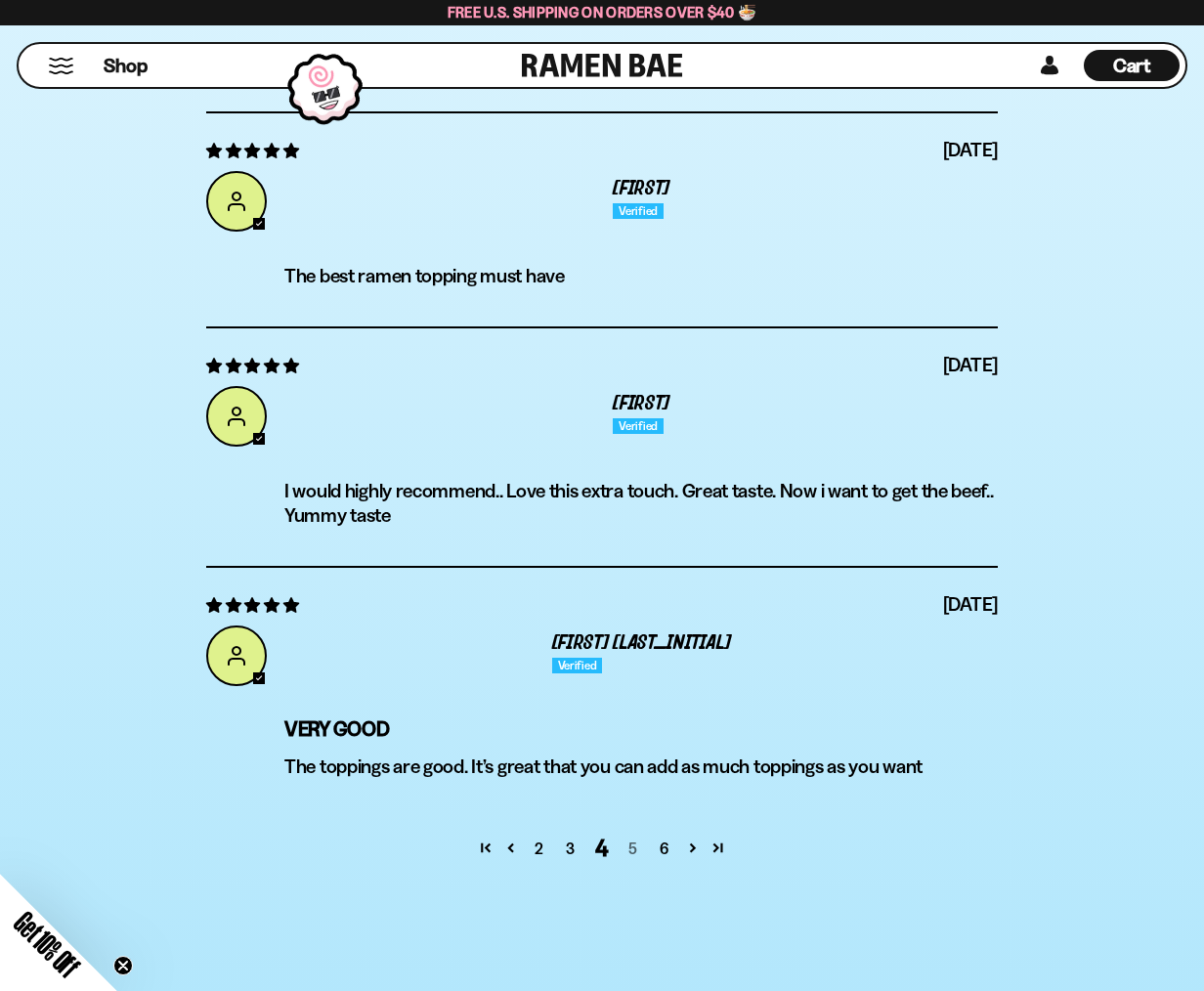 click on "5" at bounding box center [633, 848] 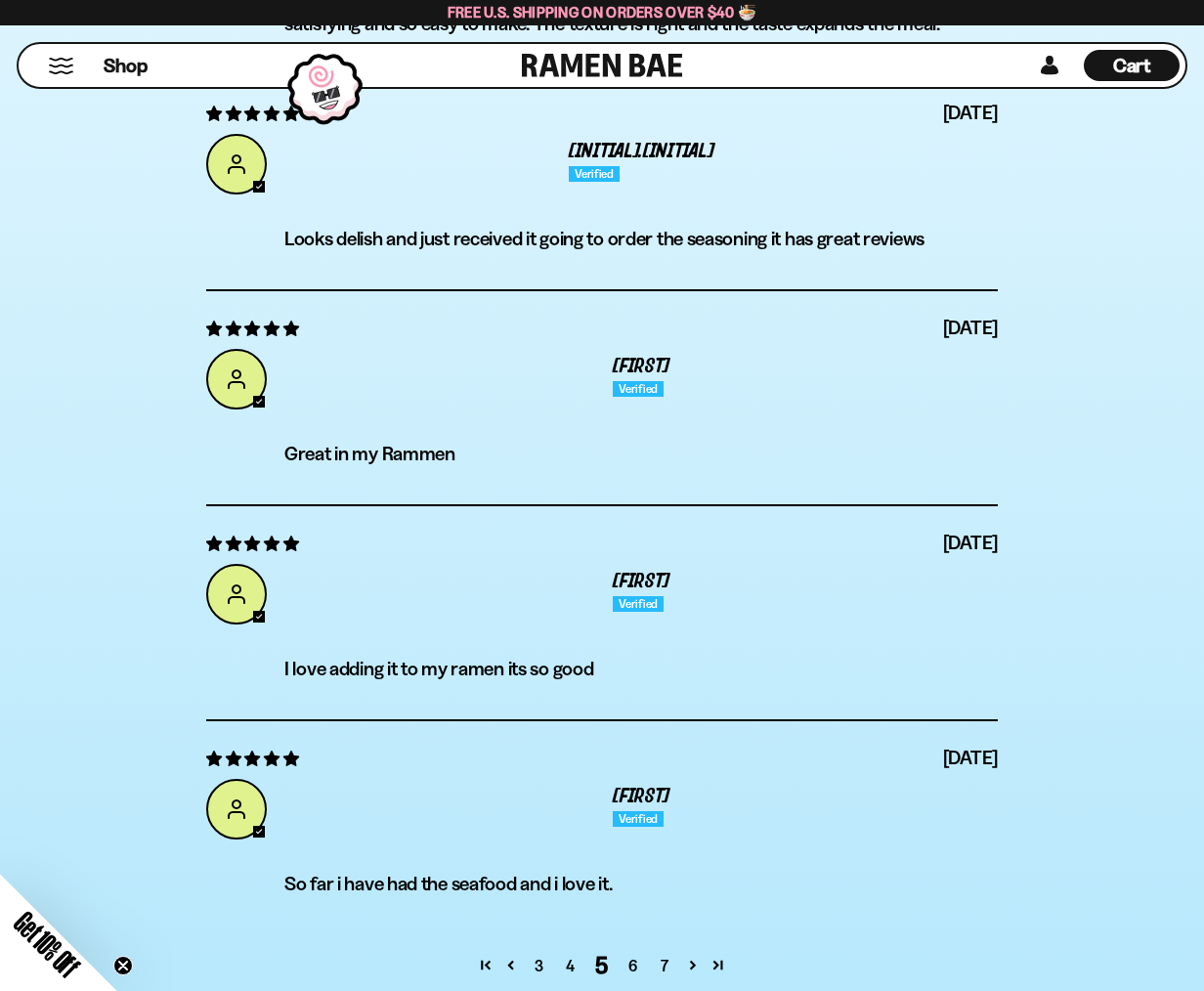 scroll, scrollTop: 7025, scrollLeft: 0, axis: vertical 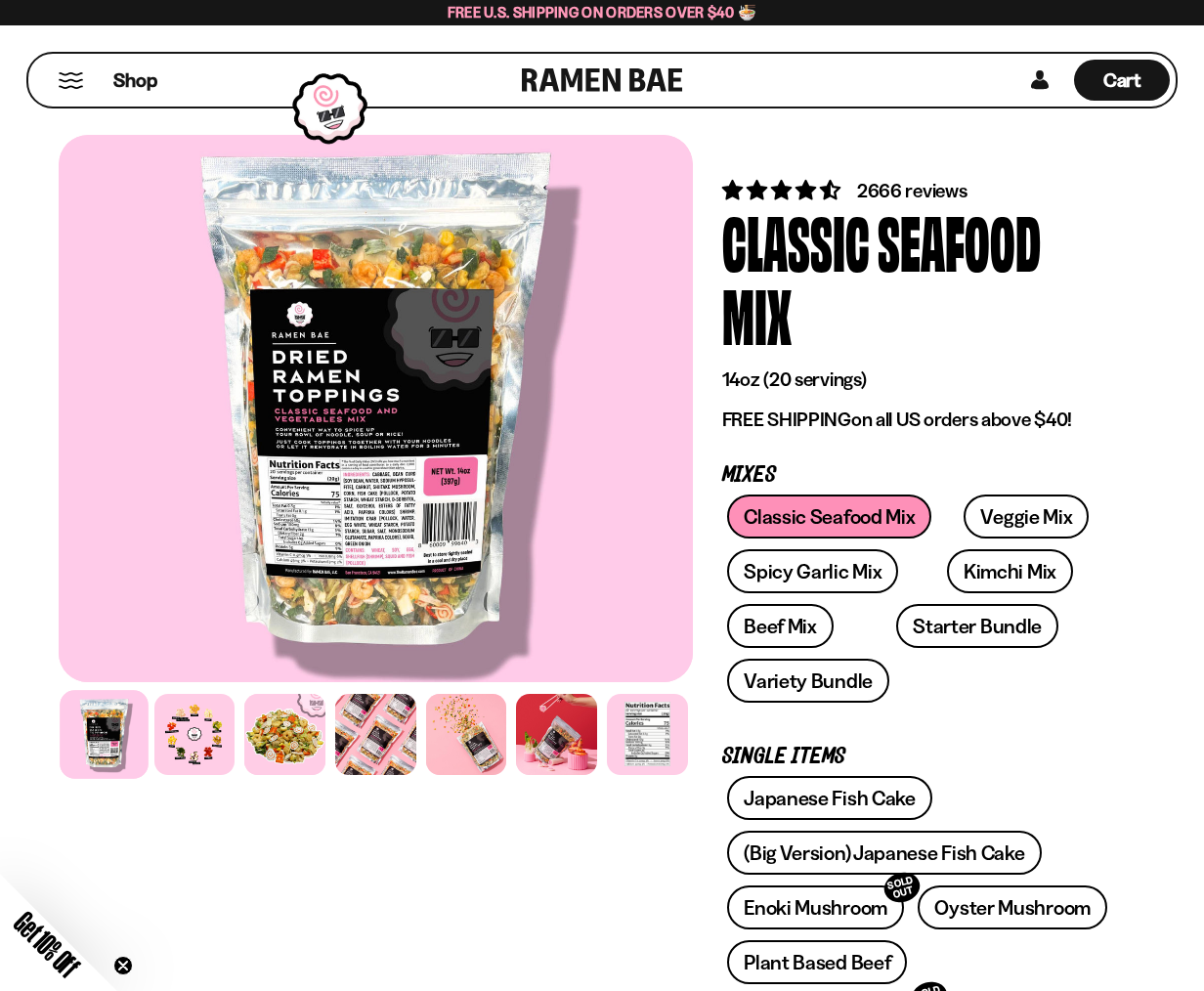 click on "Shop" at bounding box center [278, 80] 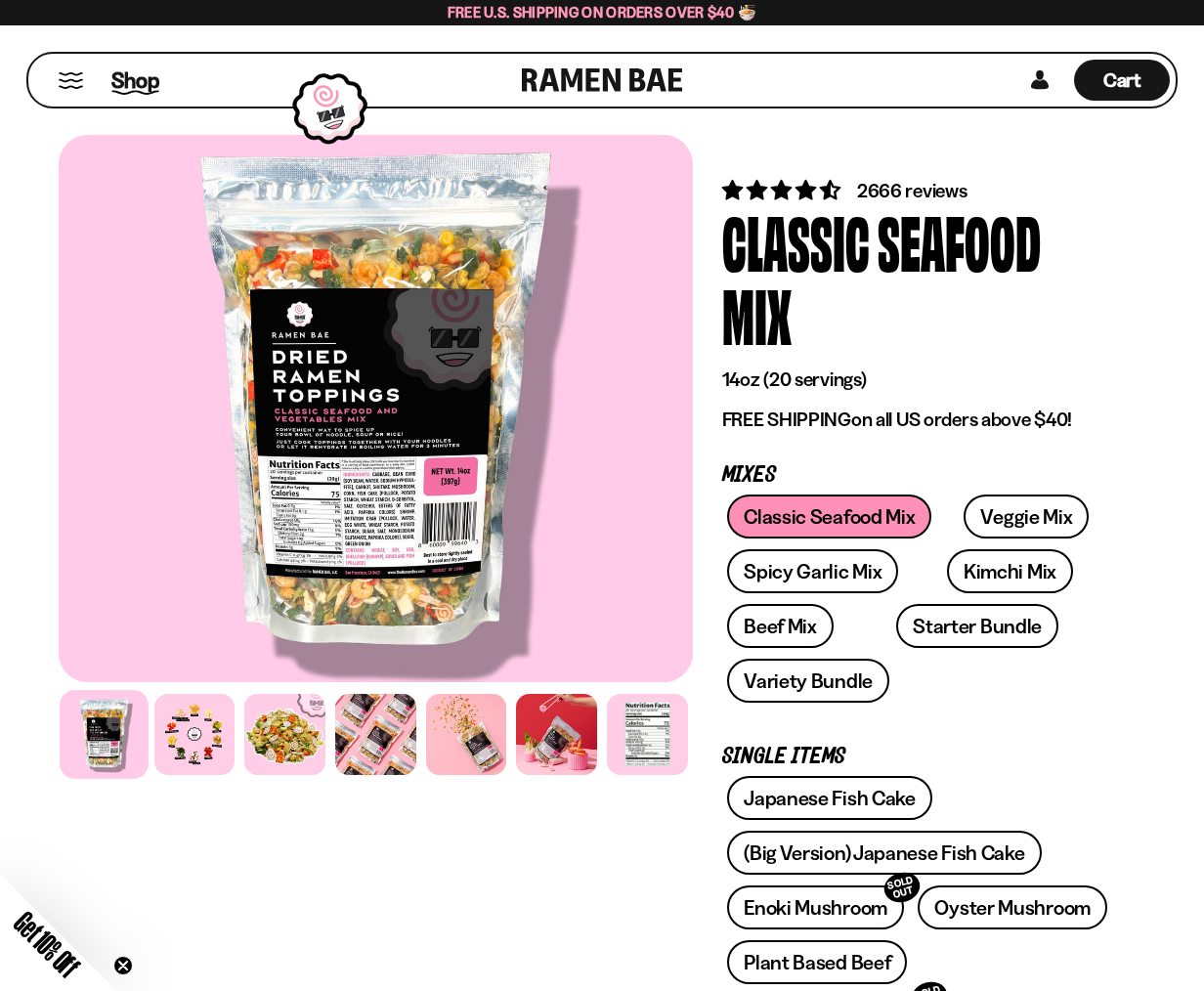 click on "Shop" at bounding box center (135, 80) 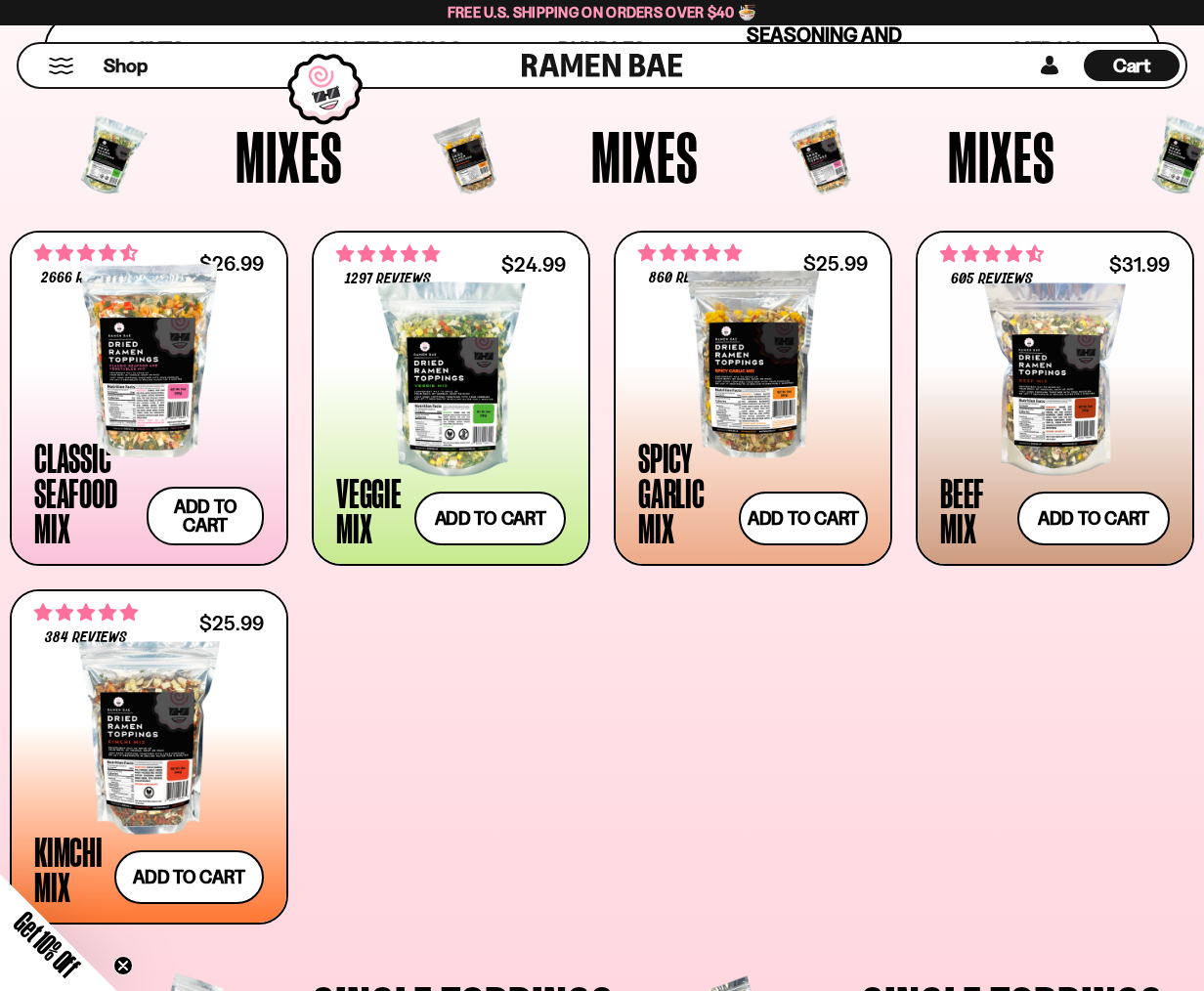 scroll, scrollTop: 0, scrollLeft: 0, axis: both 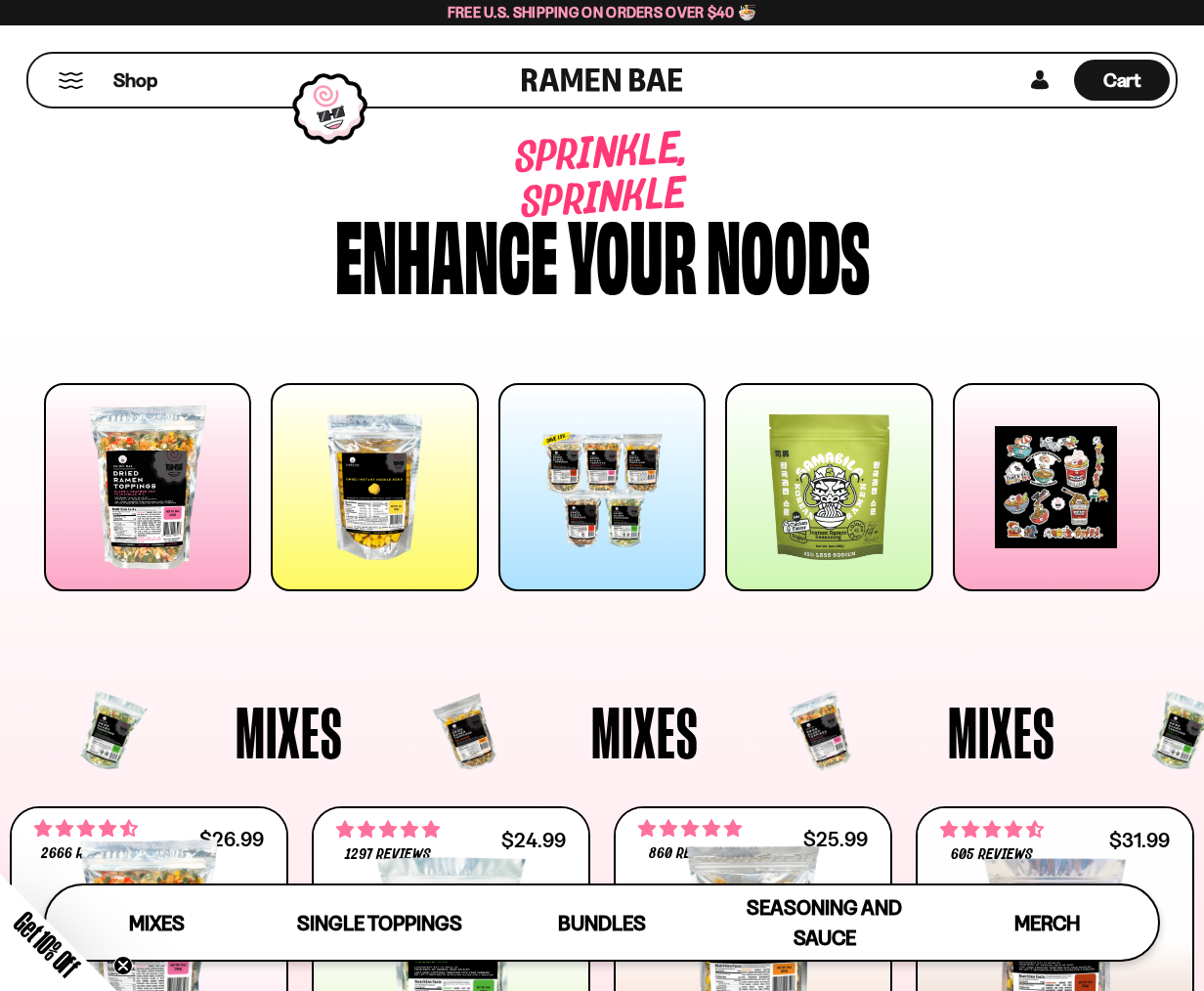 click at bounding box center [330, 108] 